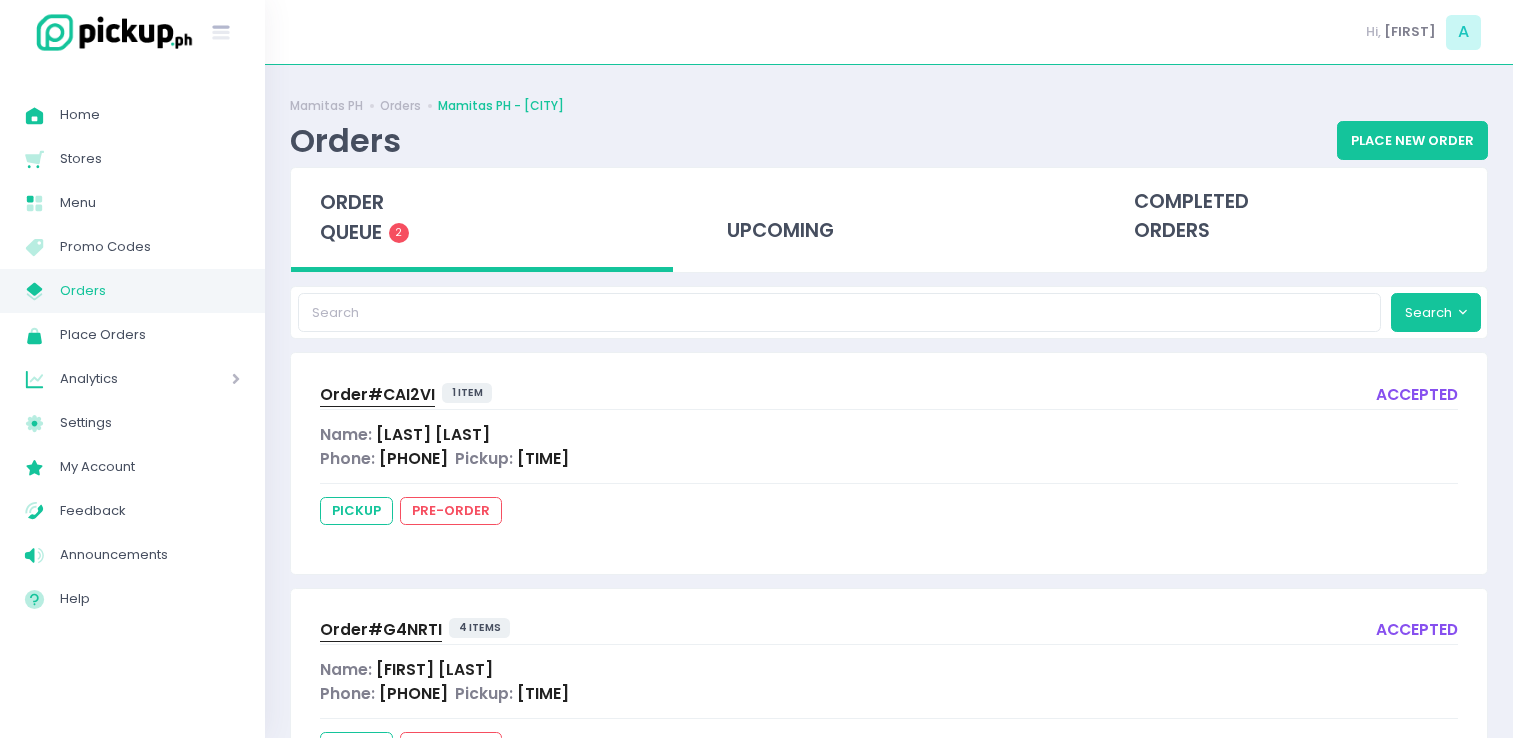 scroll, scrollTop: 106, scrollLeft: 0, axis: vertical 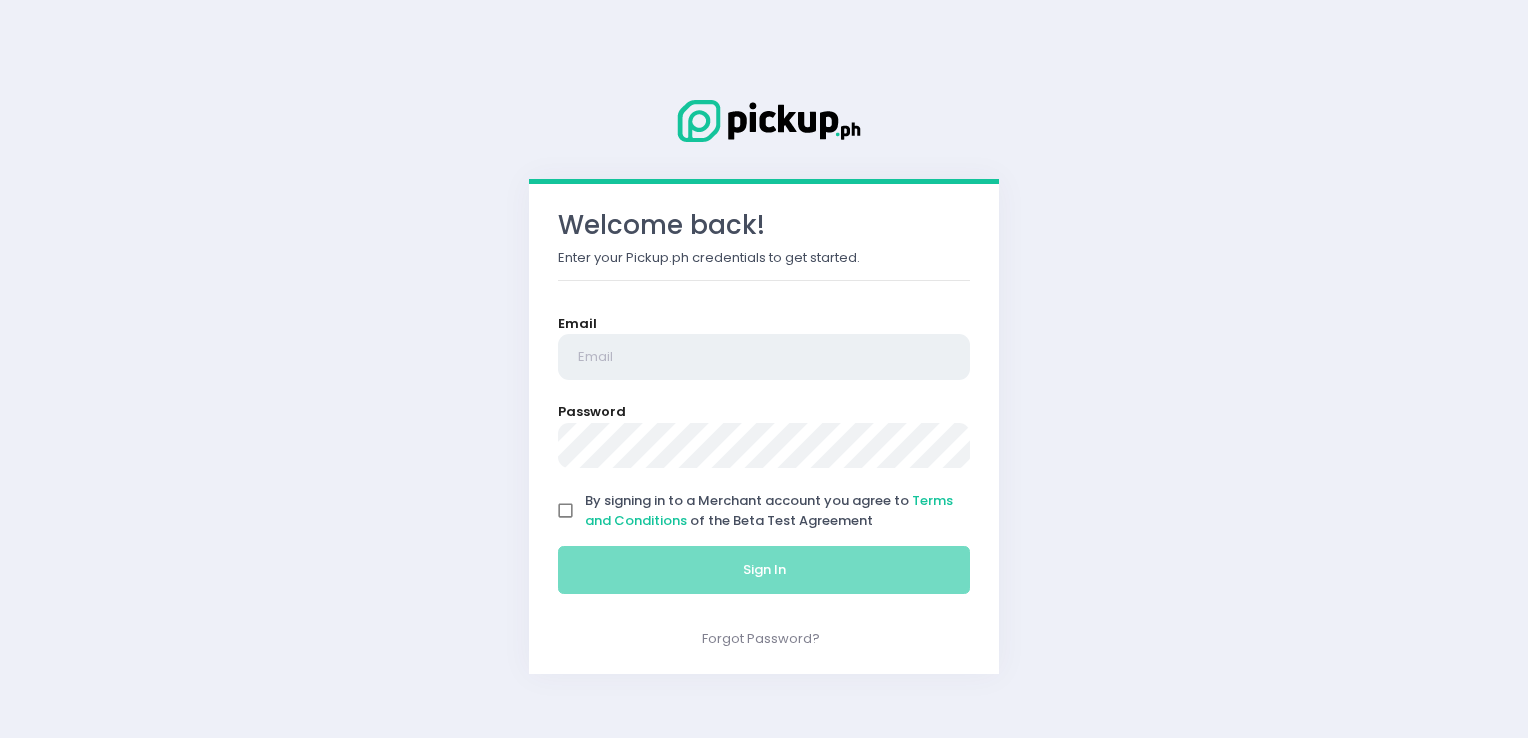 click at bounding box center (764, 357) 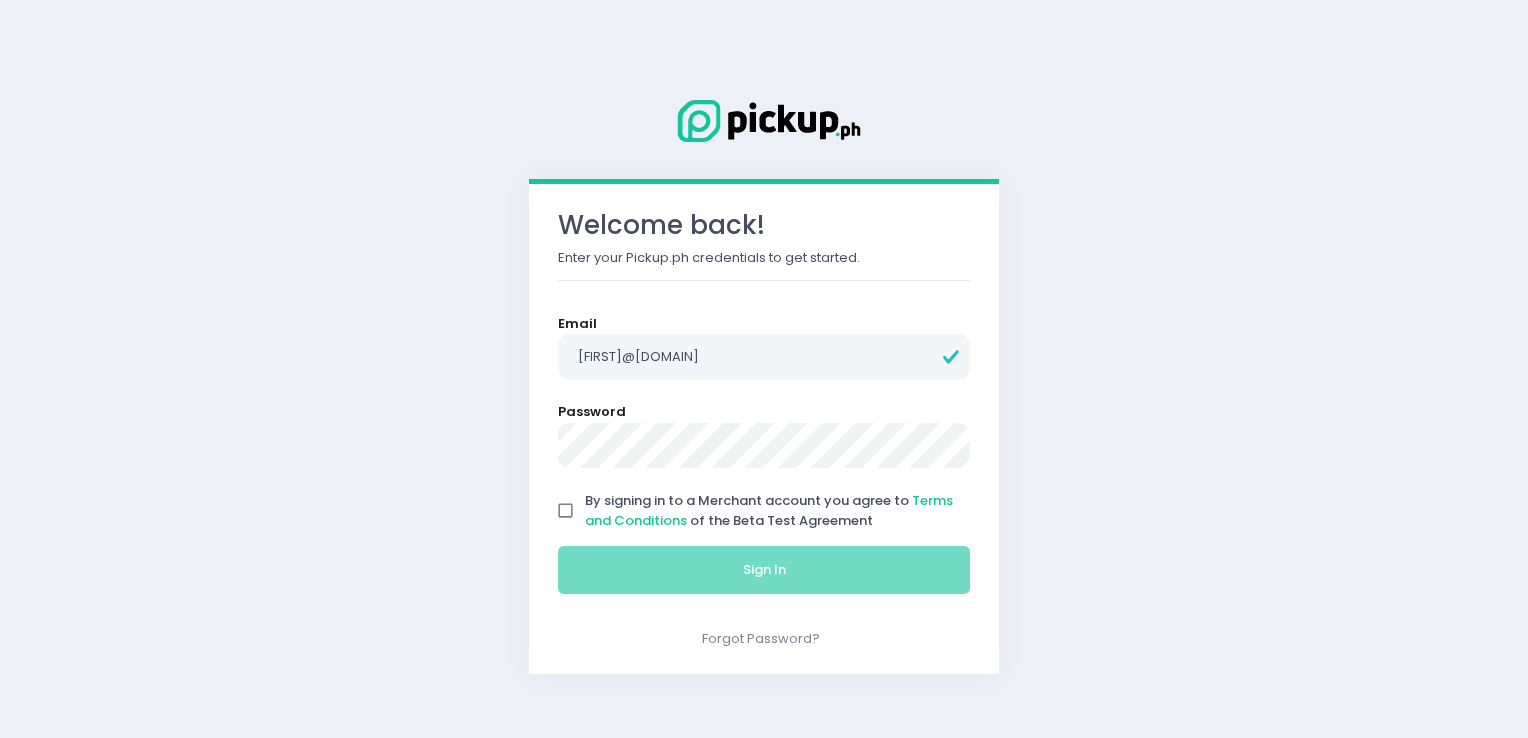 click on "By signing in to a Merchant account you agree to   Terms and Conditions   of the Beta Test Agreement" at bounding box center [566, 511] 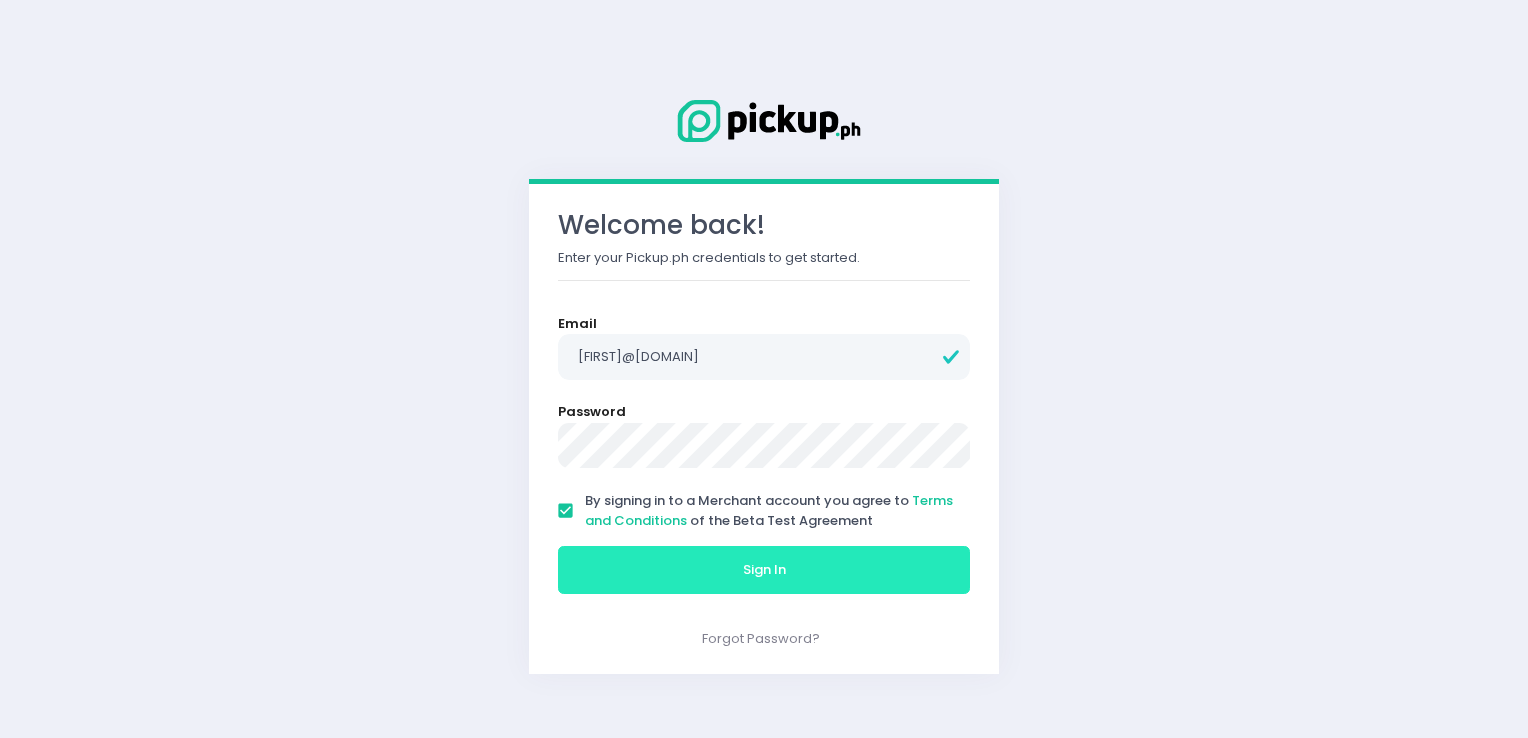 click on "Sign In" at bounding box center (764, 570) 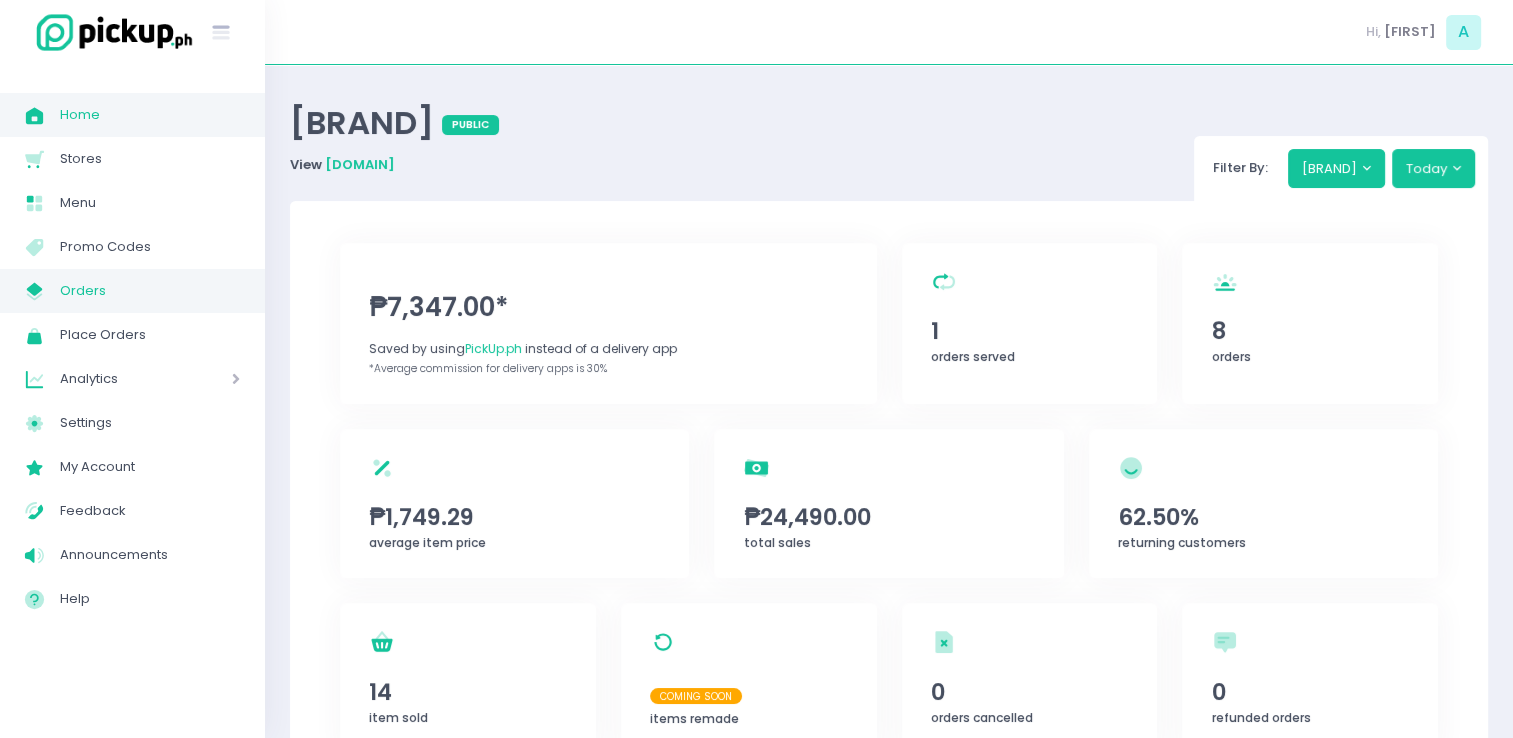click on "Orders" at bounding box center (150, 291) 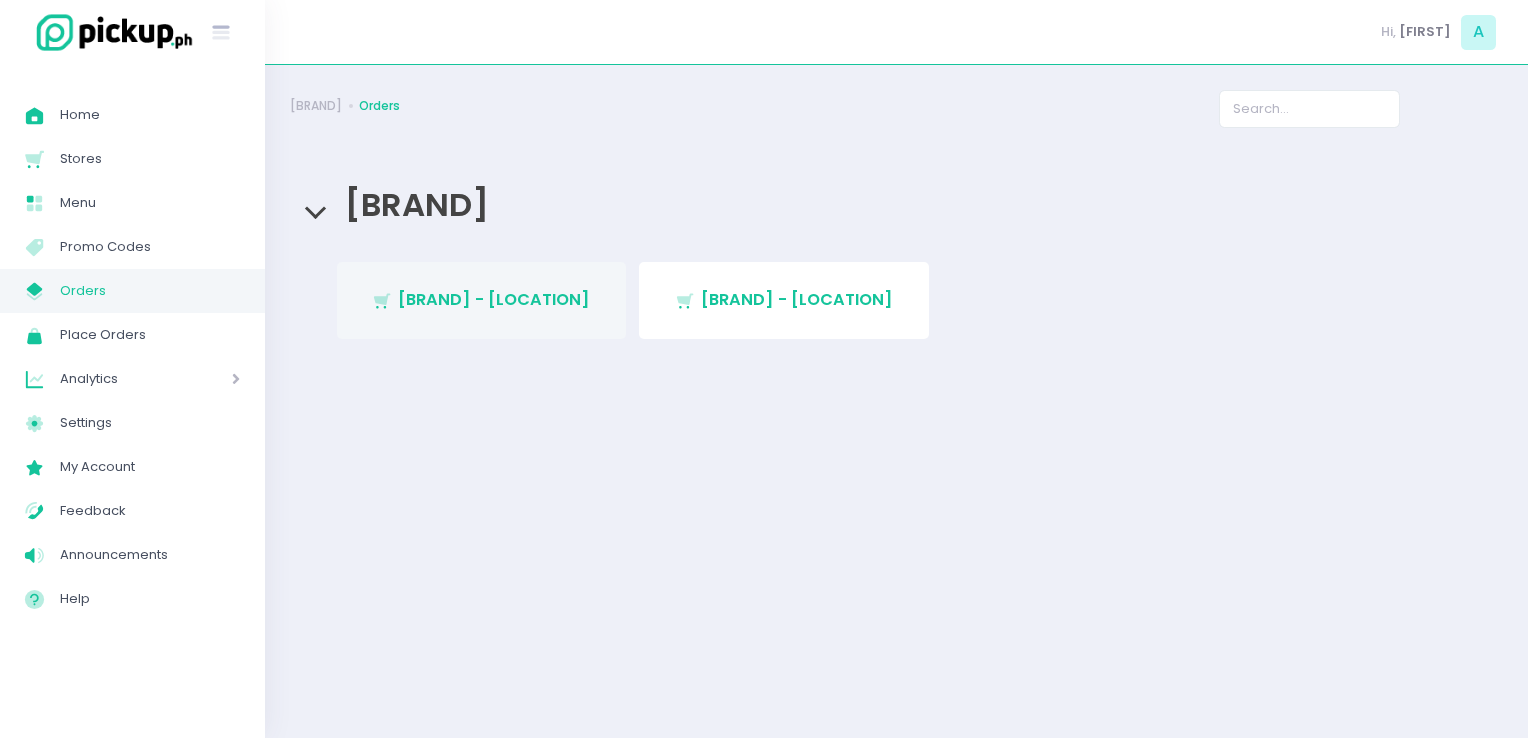 click on "Created with Sketch. [BRAND] - Blue Ridge" at bounding box center (482, 300) 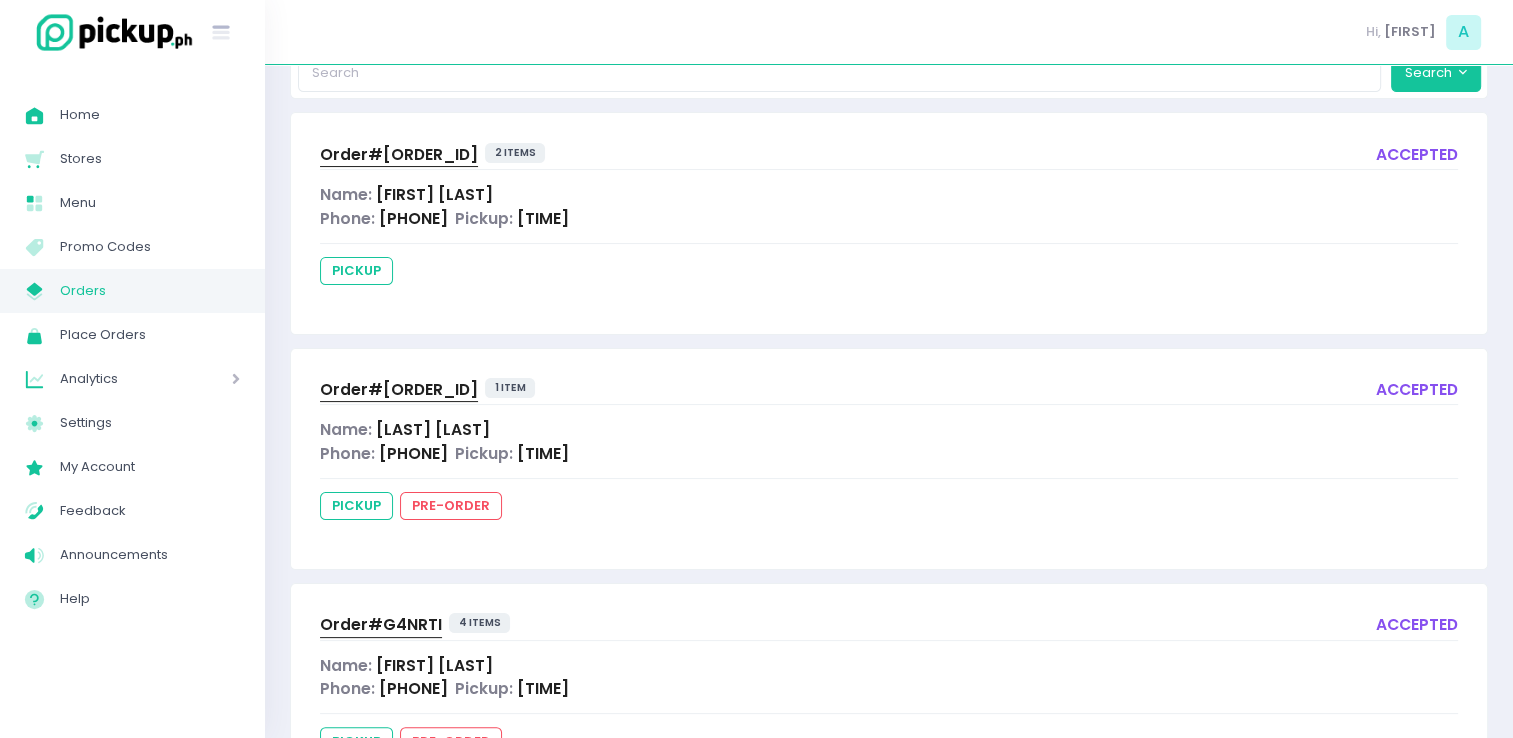 scroll, scrollTop: 200, scrollLeft: 0, axis: vertical 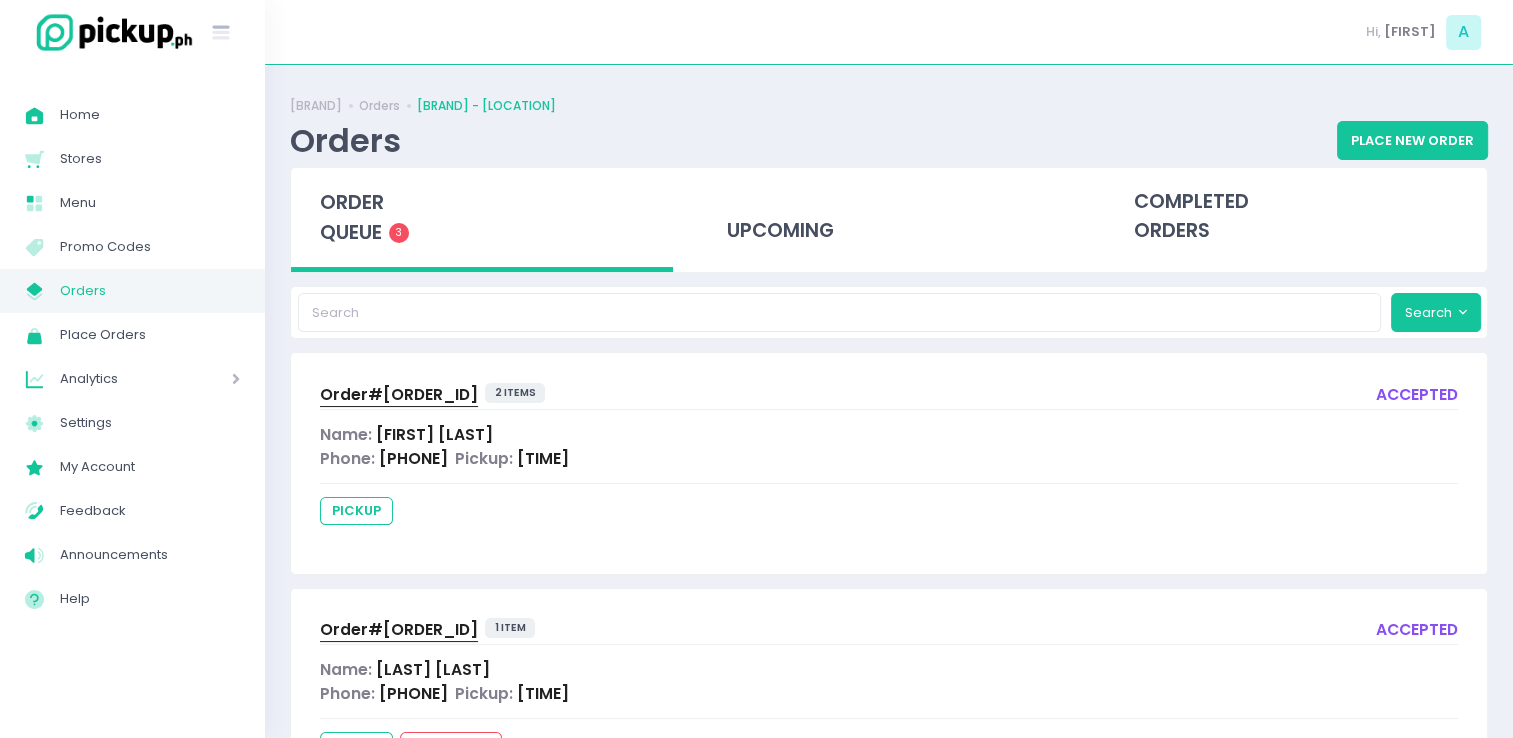 click on "Orders" at bounding box center [150, 291] 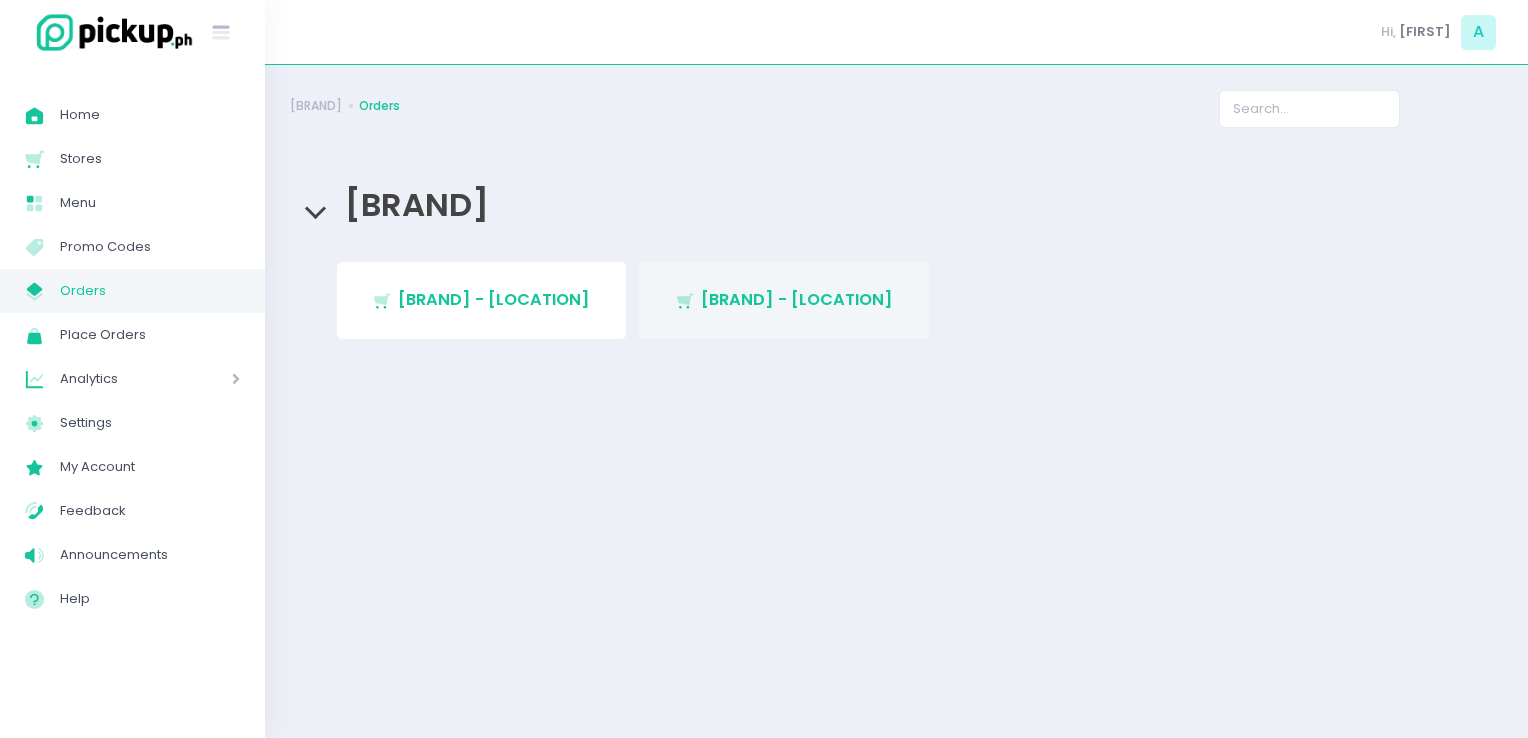 click on "Mamitas PH - Sct Gandia" at bounding box center (797, 299) 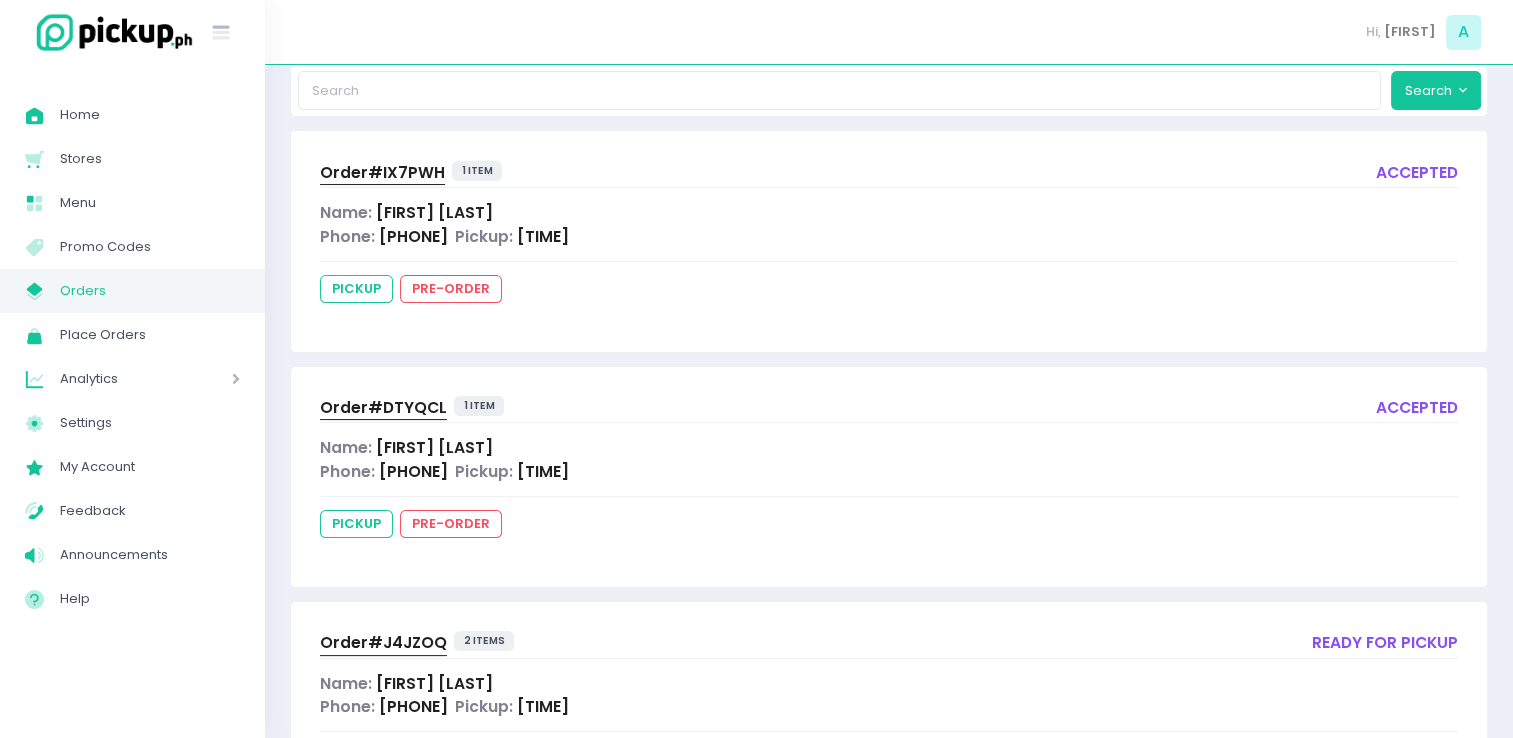 scroll, scrollTop: 240, scrollLeft: 0, axis: vertical 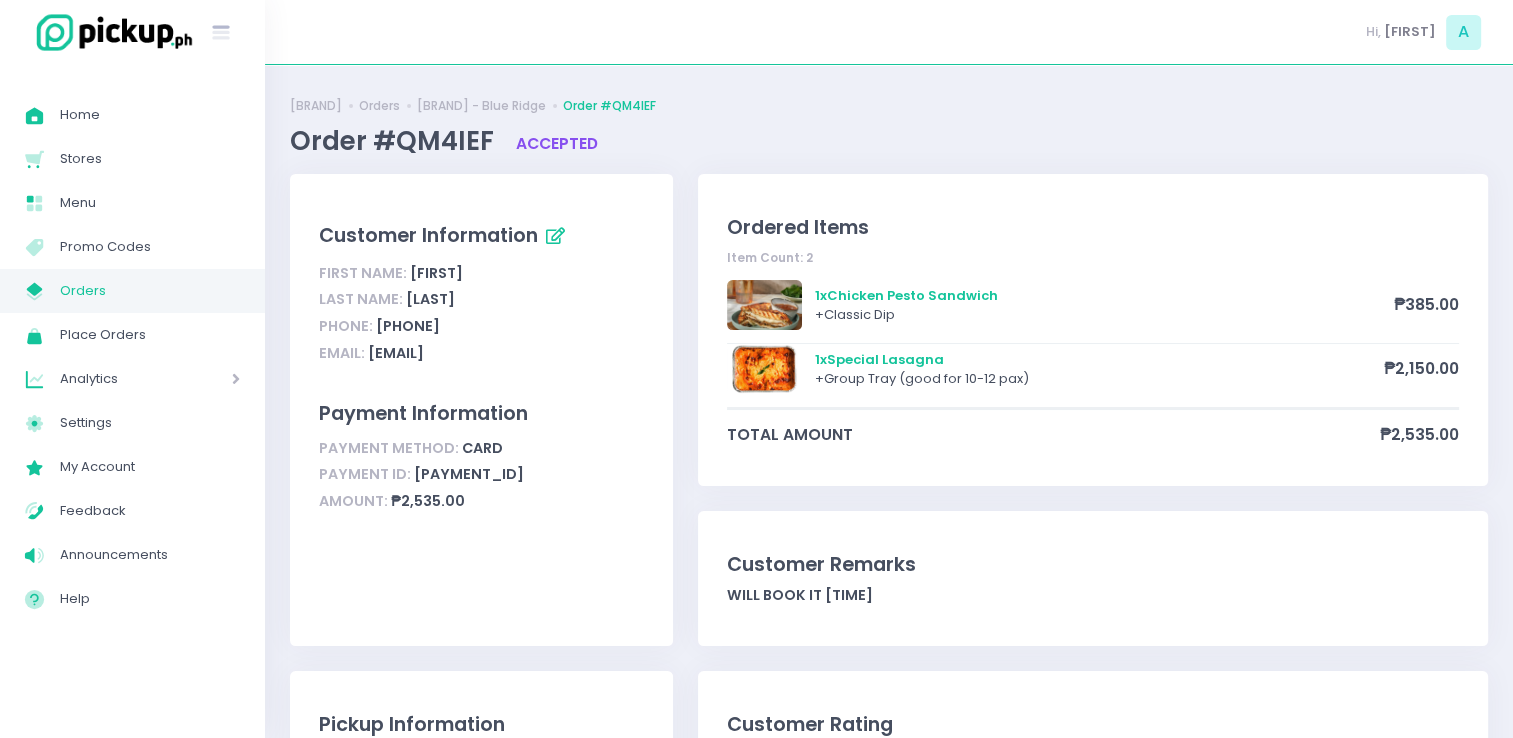 click on "Orders" at bounding box center (150, 291) 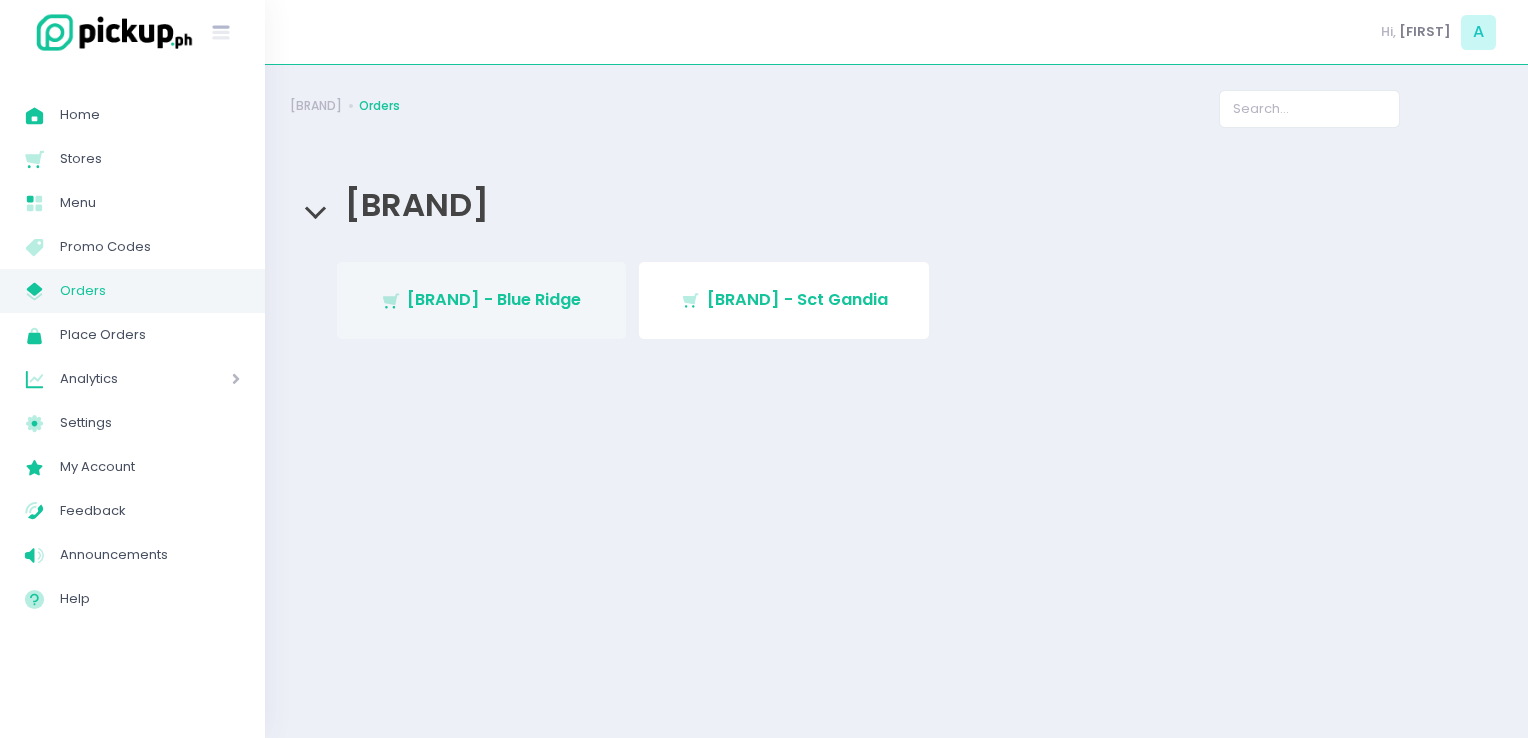 click on "Stockholm-icons / Shopping / Cart1 Created with Sketch." 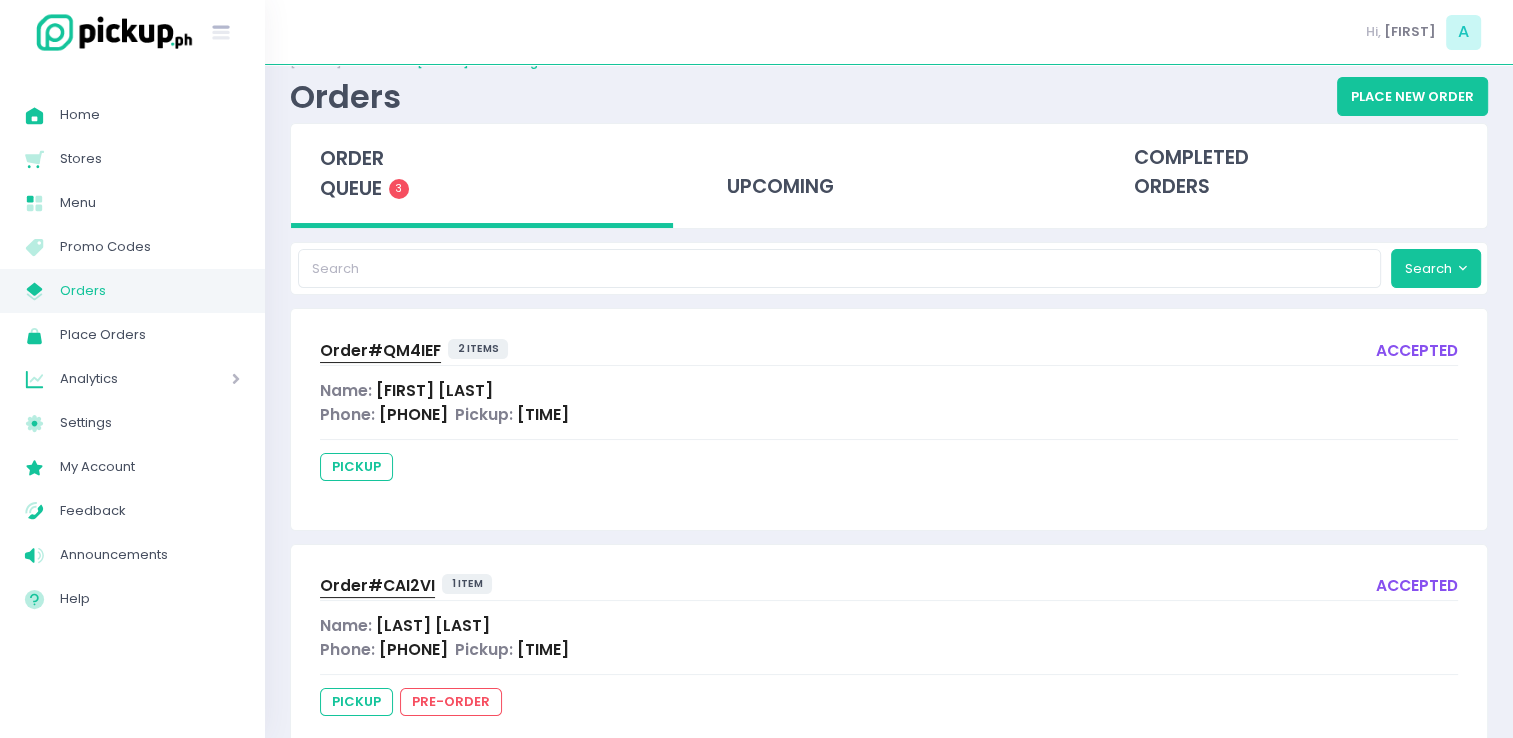 scroll, scrollTop: 0, scrollLeft: 0, axis: both 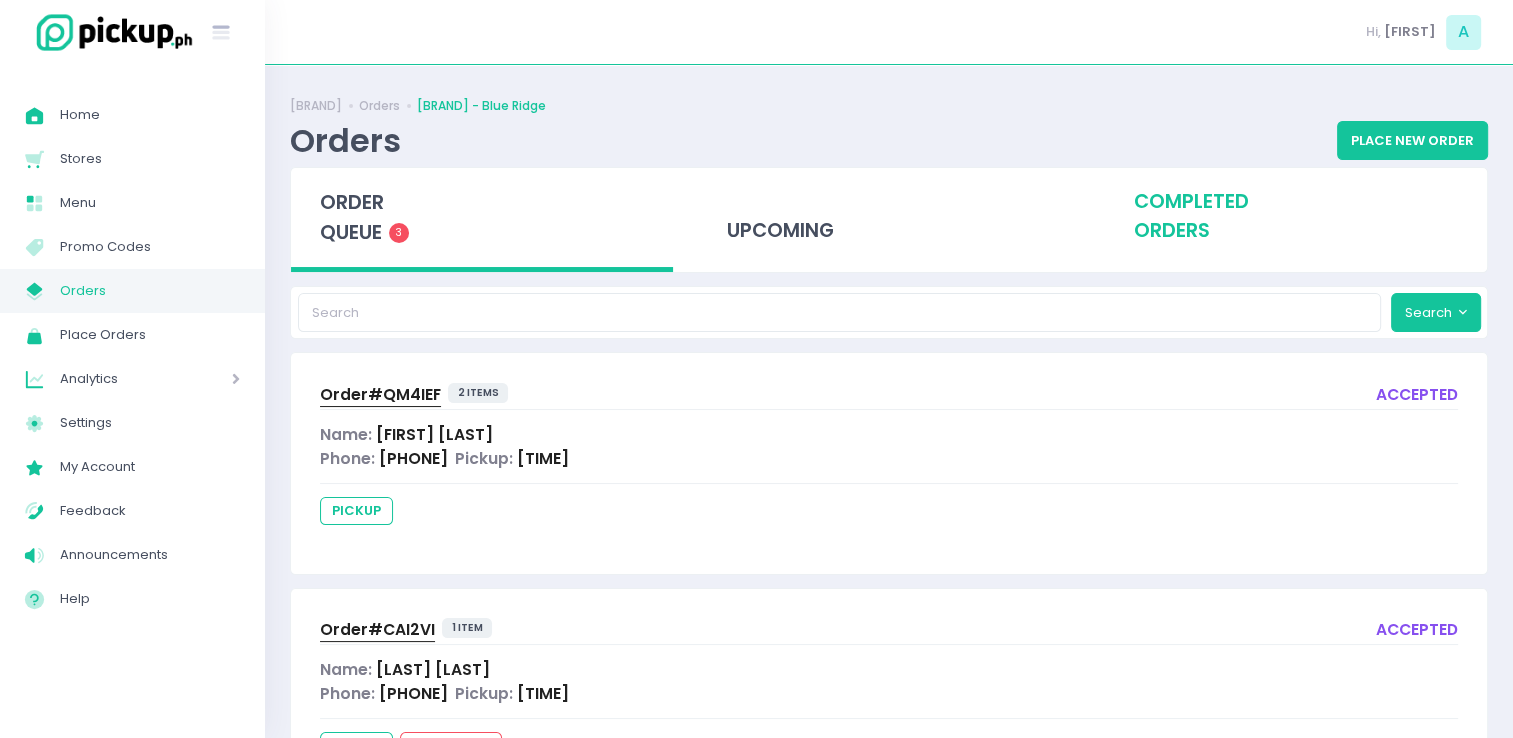 click on "completed  orders" at bounding box center (1296, 217) 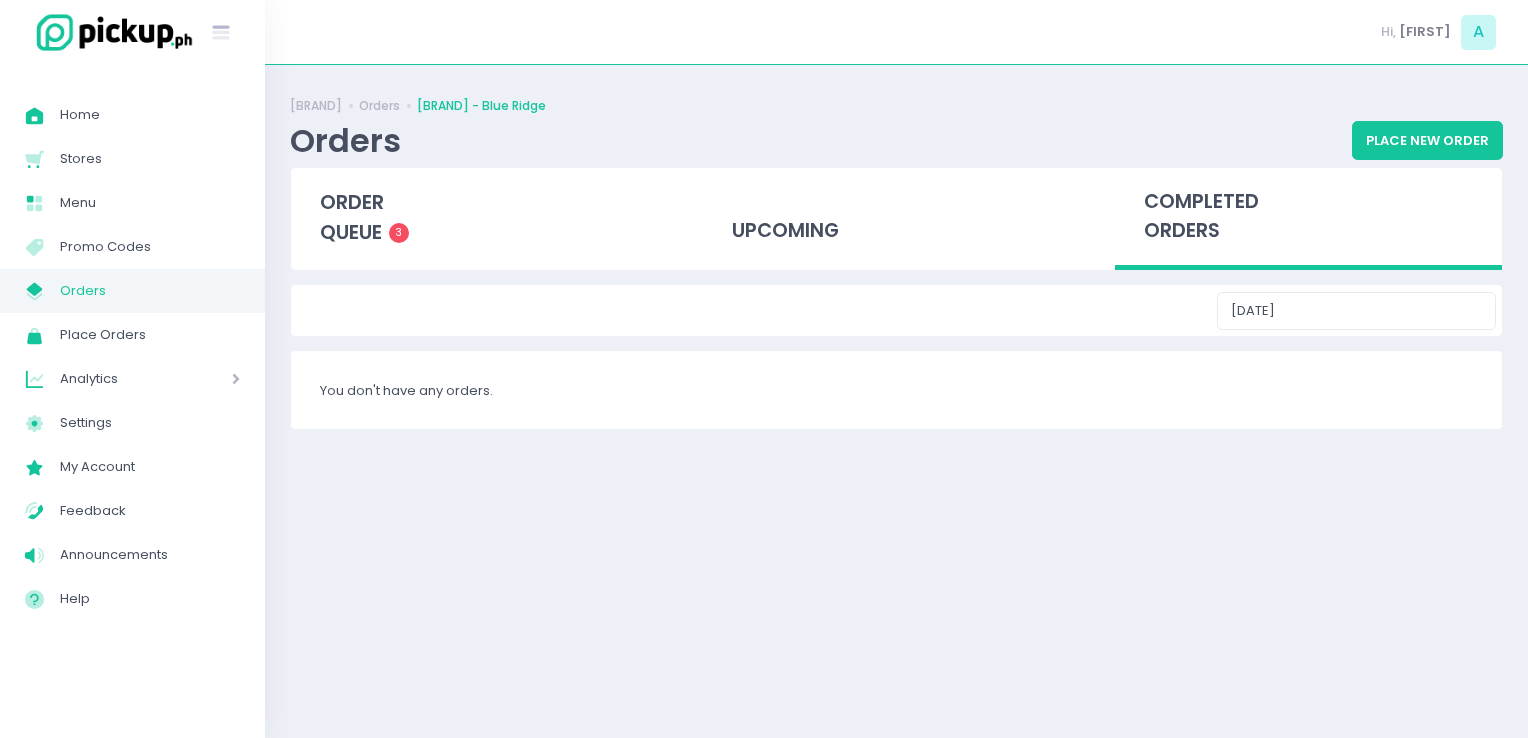 click on "Orders" at bounding box center [150, 291] 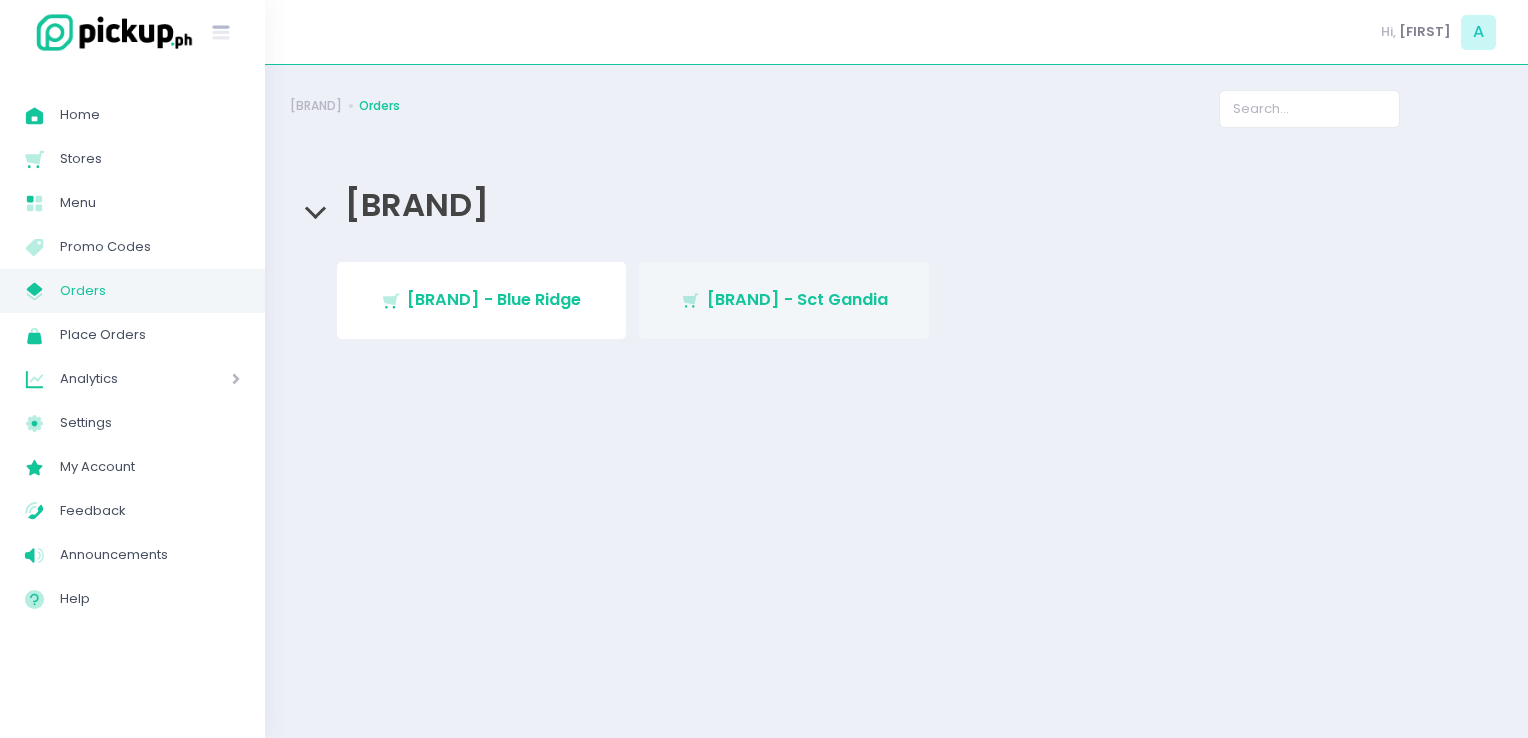 click on "Stockholm-icons / Shopping / Cart1 Created with Sketch. Mamitas PH - Sct Gandia" at bounding box center [784, 300] 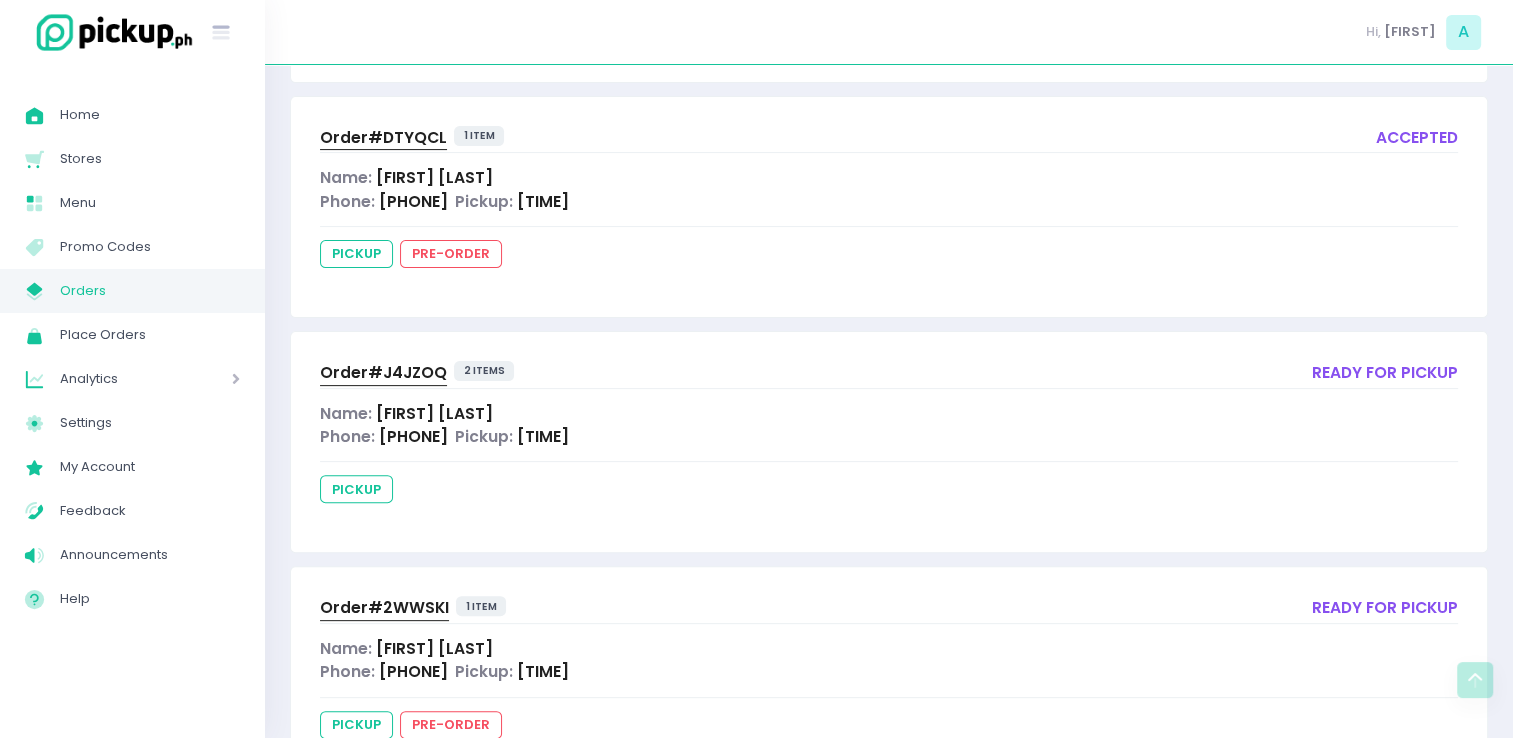 scroll, scrollTop: 575, scrollLeft: 0, axis: vertical 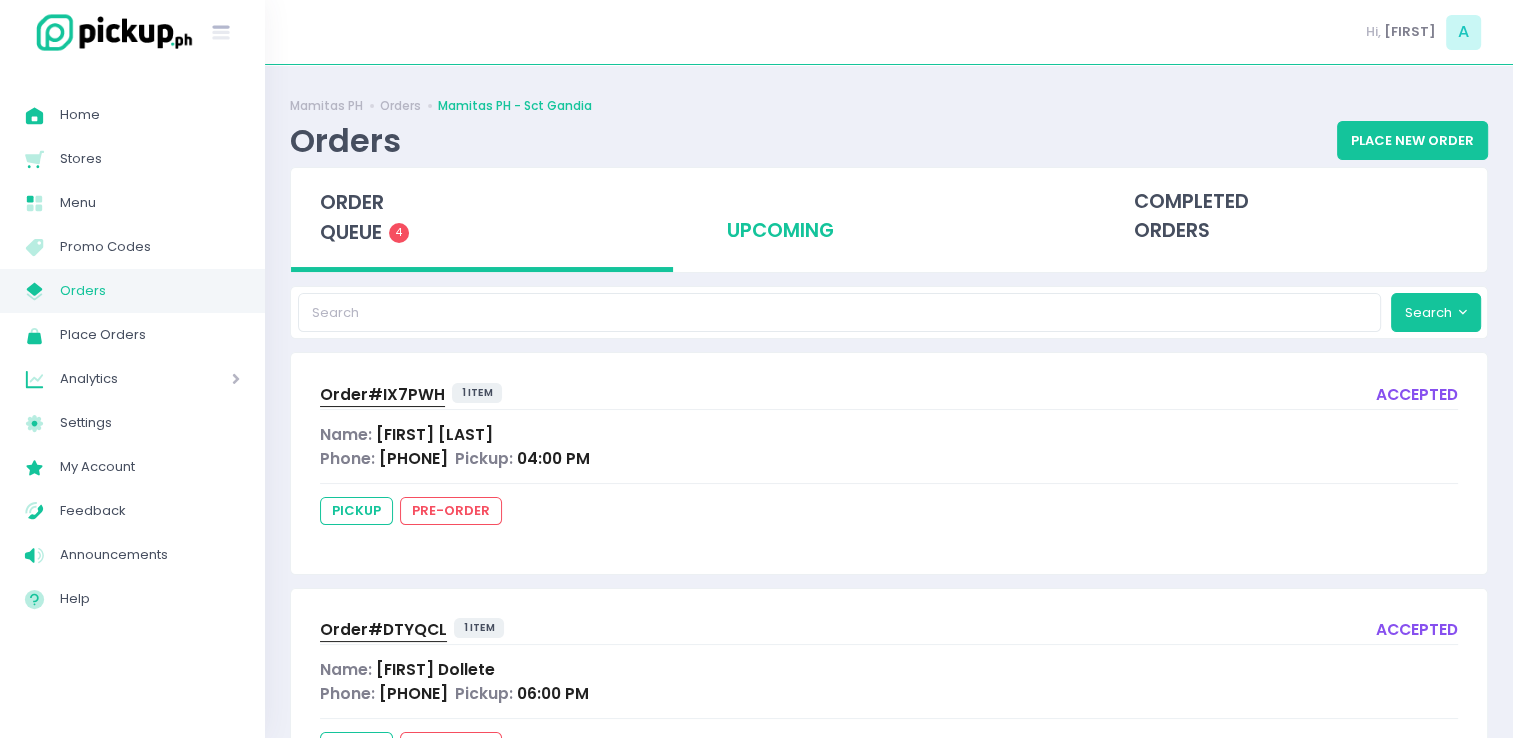 click on "upcoming" at bounding box center [889, 217] 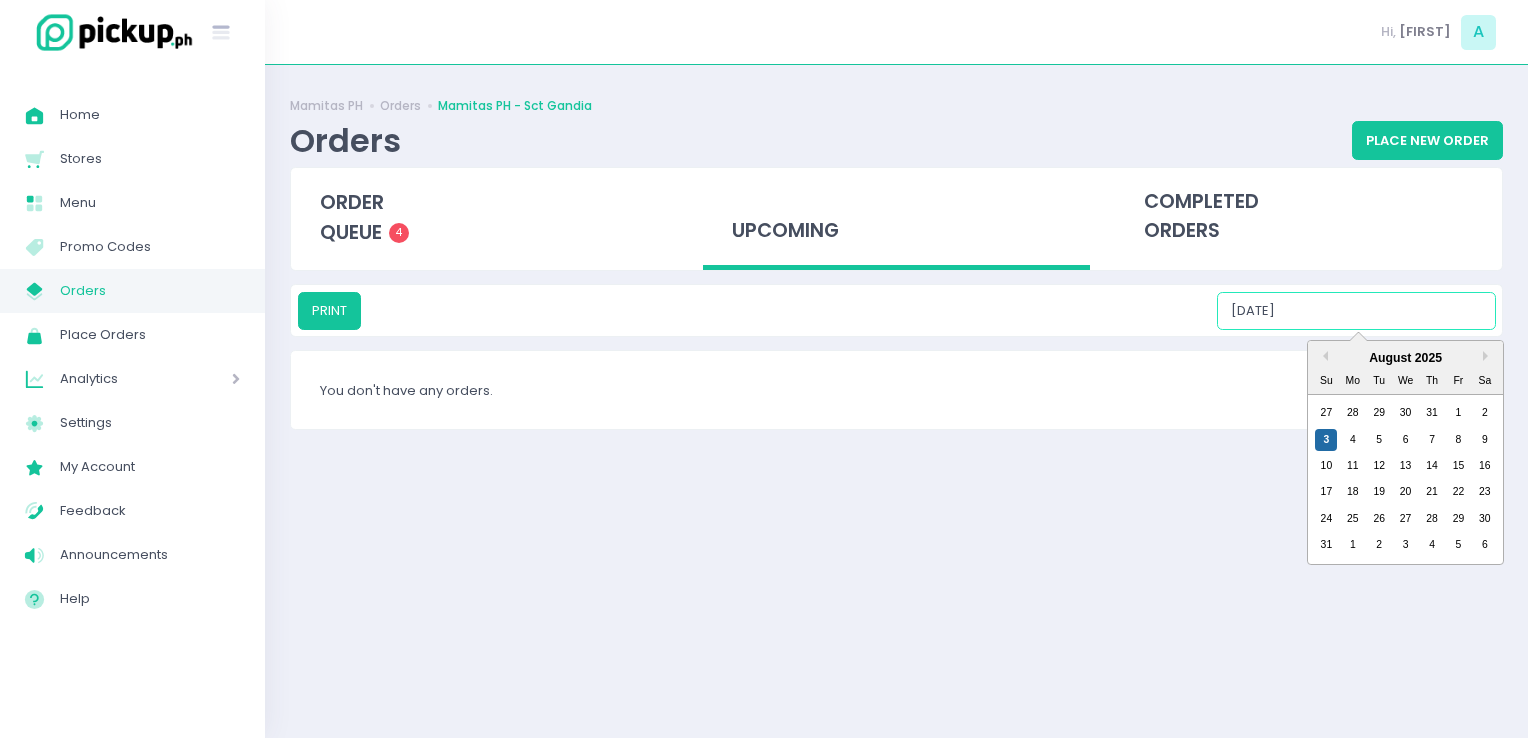 click on "[DATE]" at bounding box center (1356, 311) 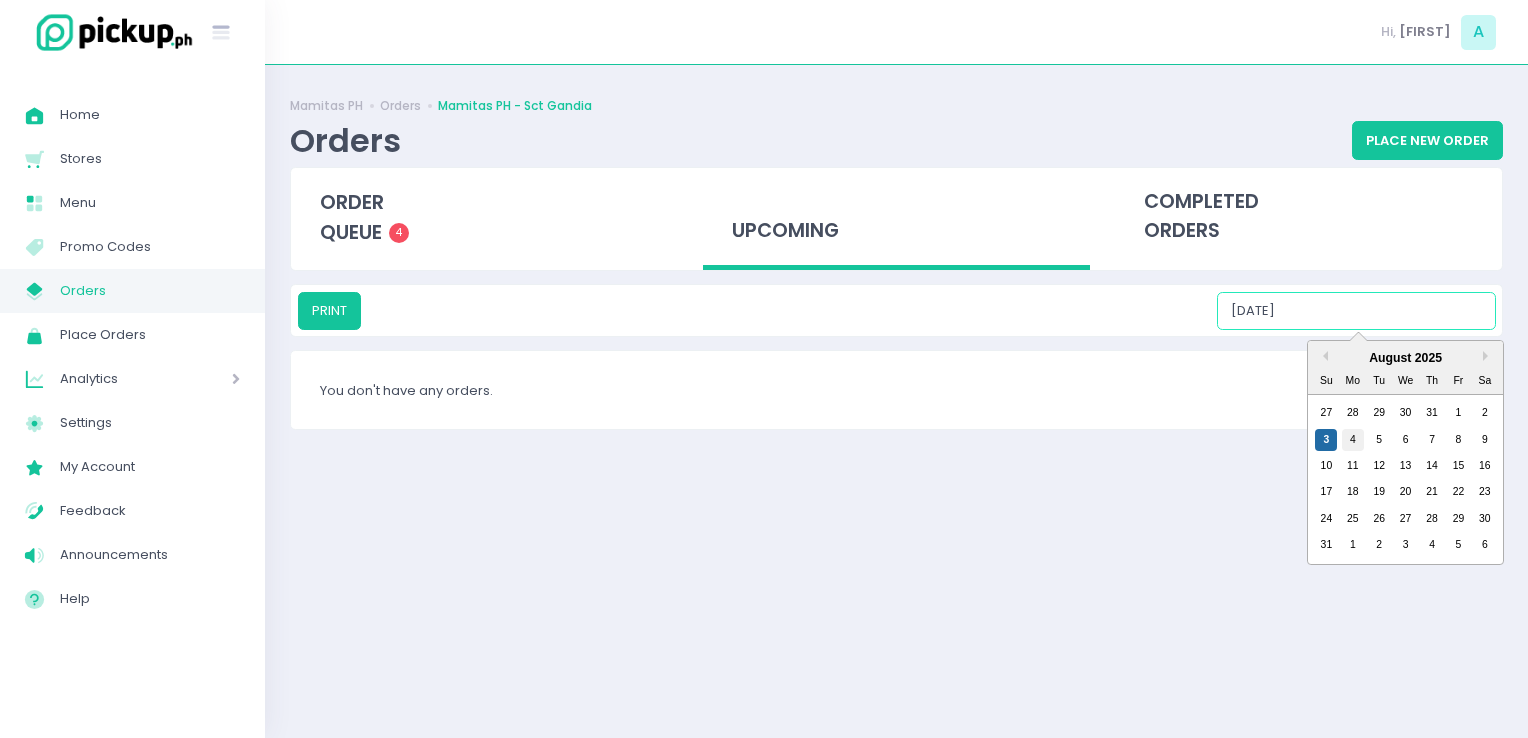 click on "4" at bounding box center [1353, 440] 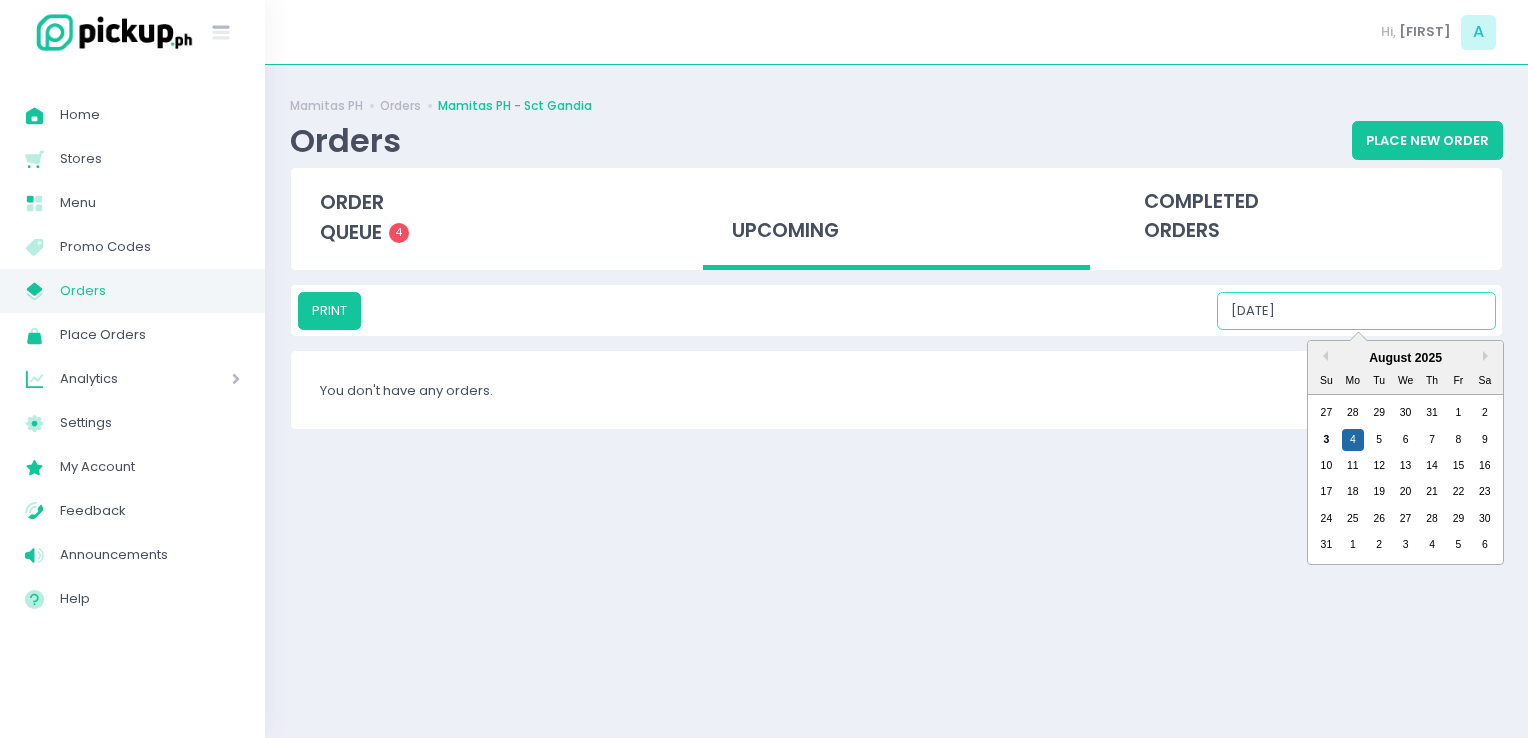 click on "[DATE]" at bounding box center (1356, 311) 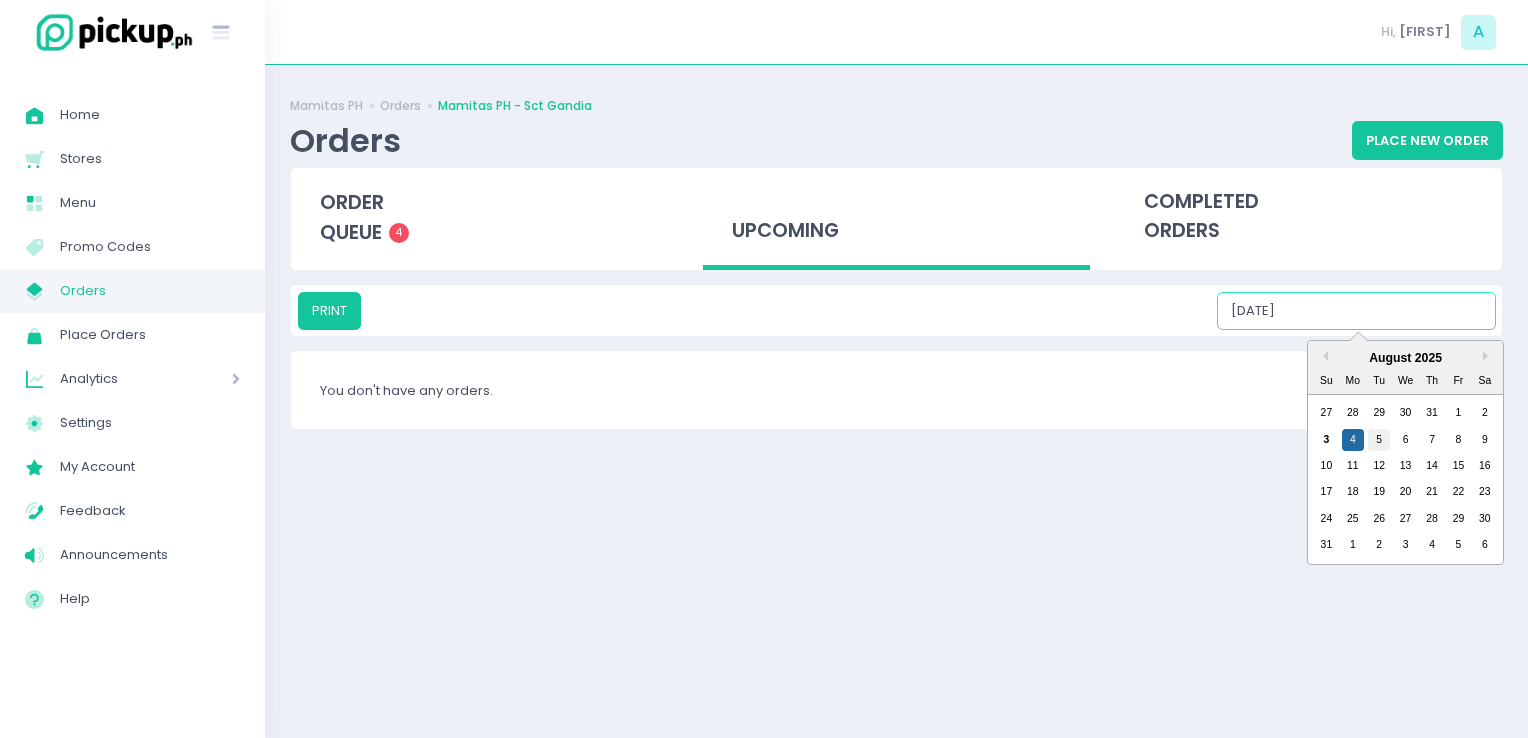 click on "5" at bounding box center (1379, 440) 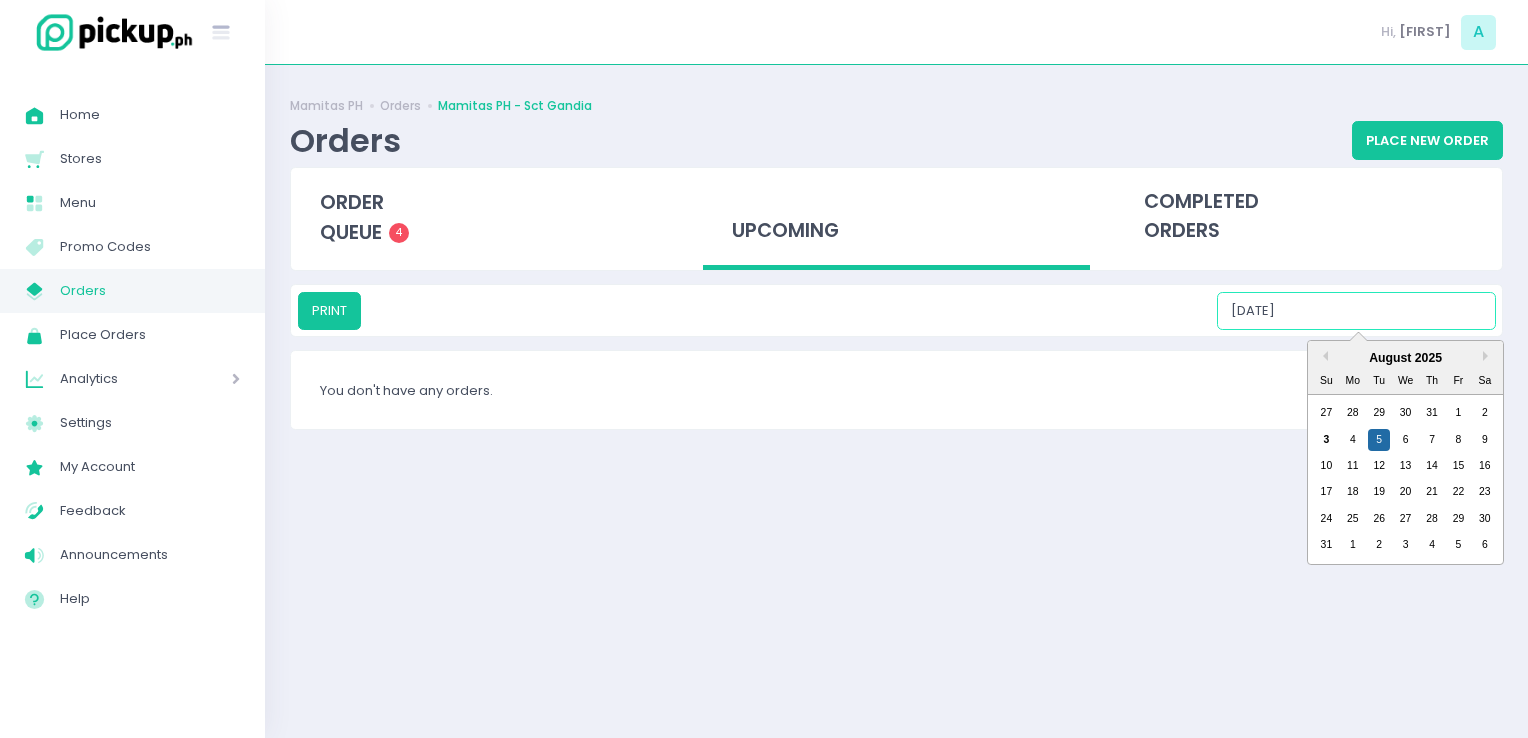 click on "[DATE]" at bounding box center [1356, 311] 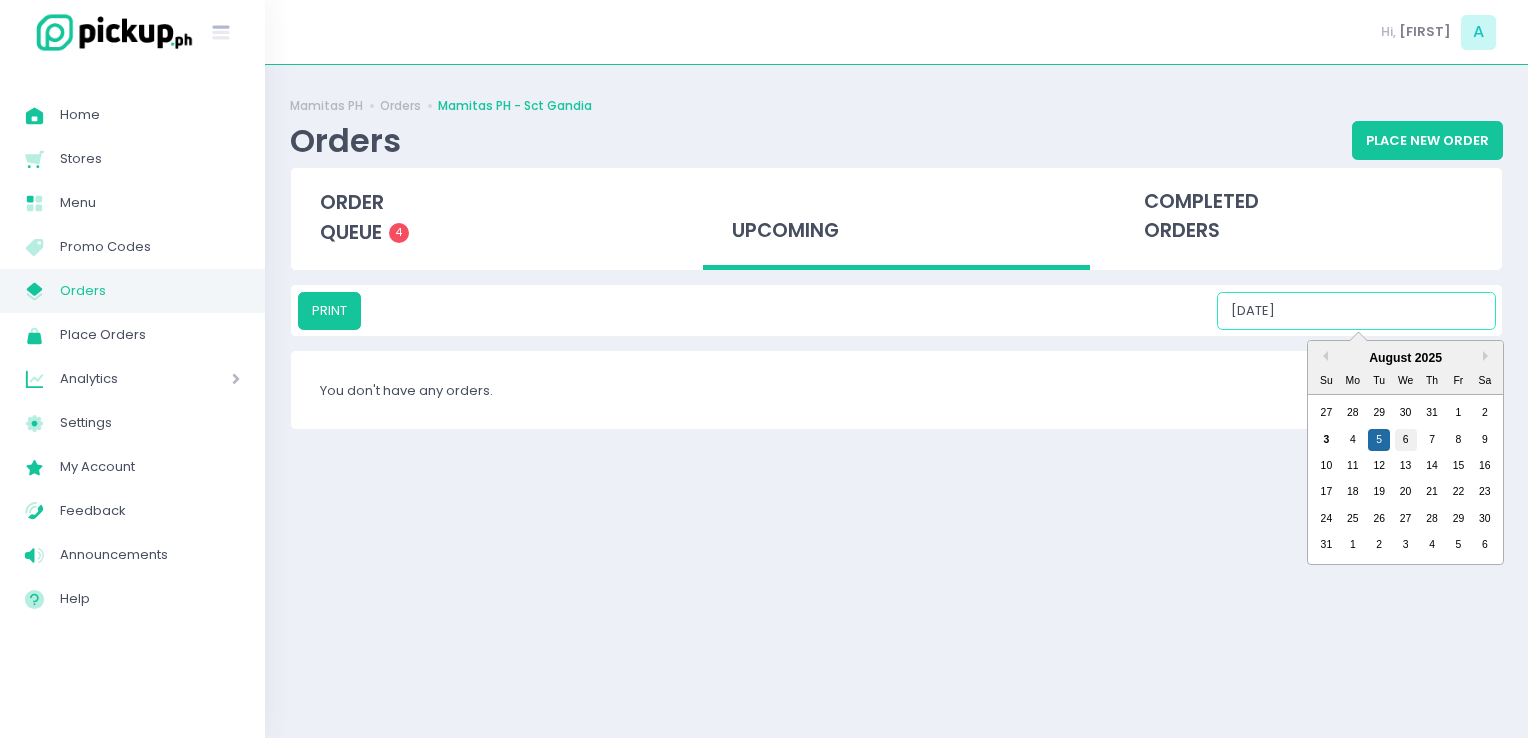 click on "6" at bounding box center (1406, 440) 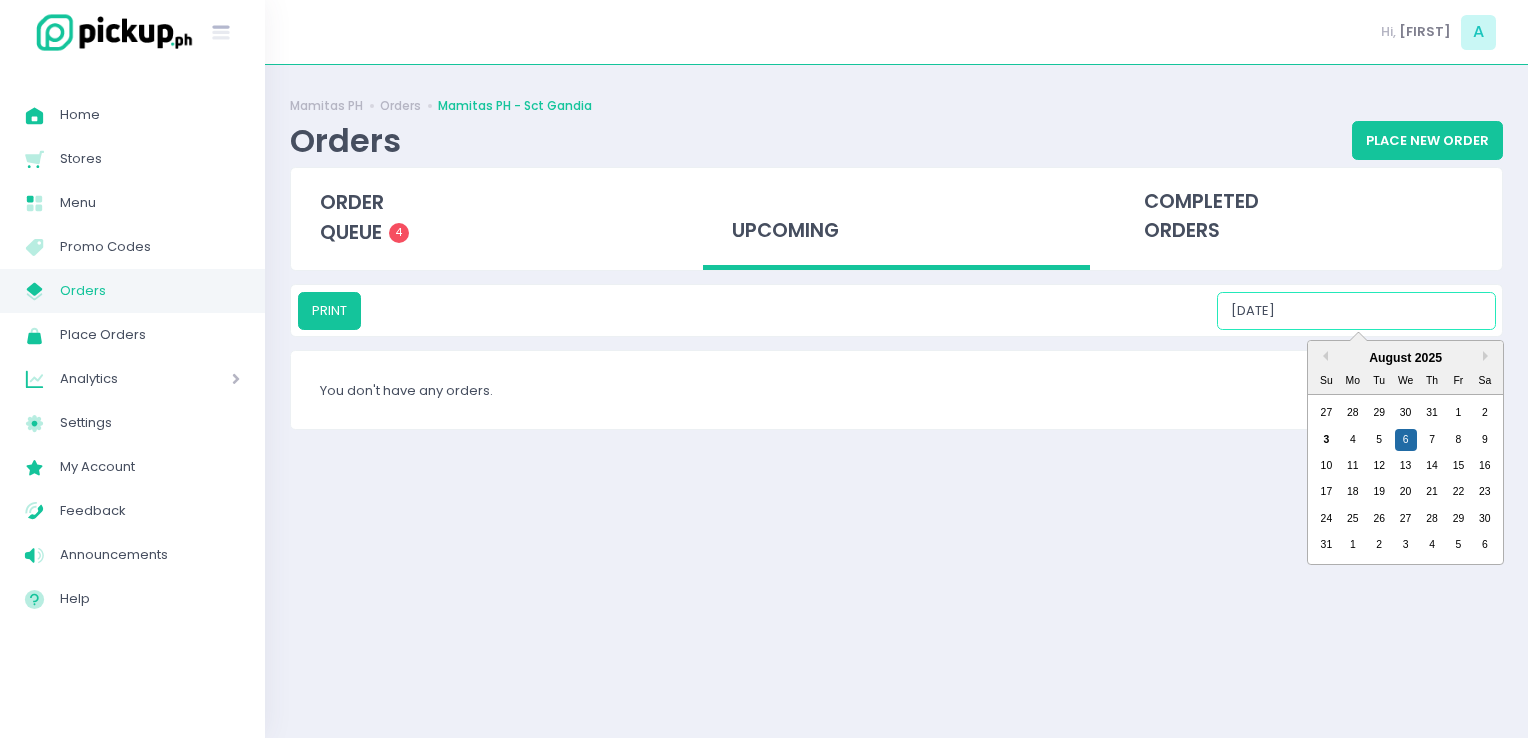 click on "[DATE]" at bounding box center (1356, 311) 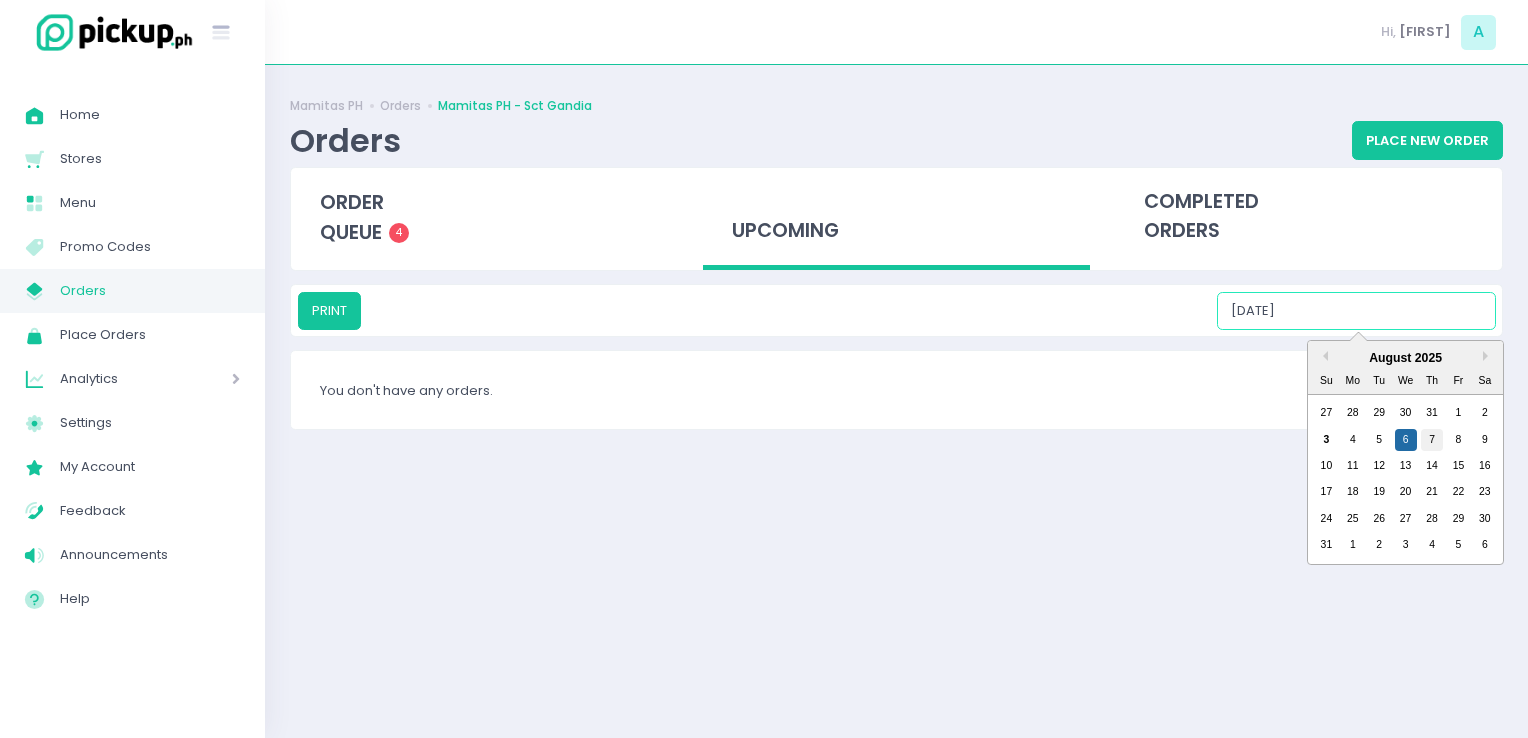 click on "7" at bounding box center (1432, 440) 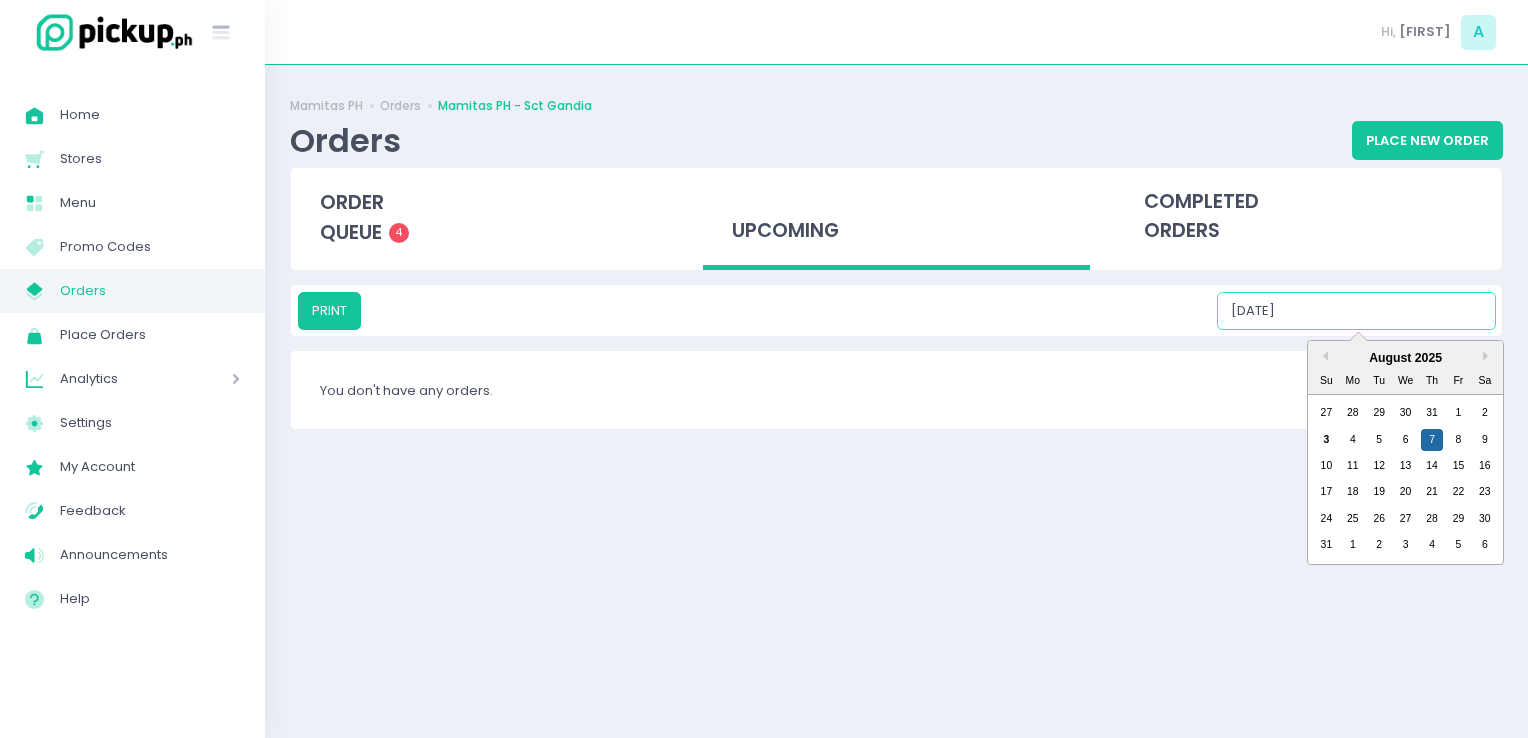 click on "[DATE]" at bounding box center [1356, 311] 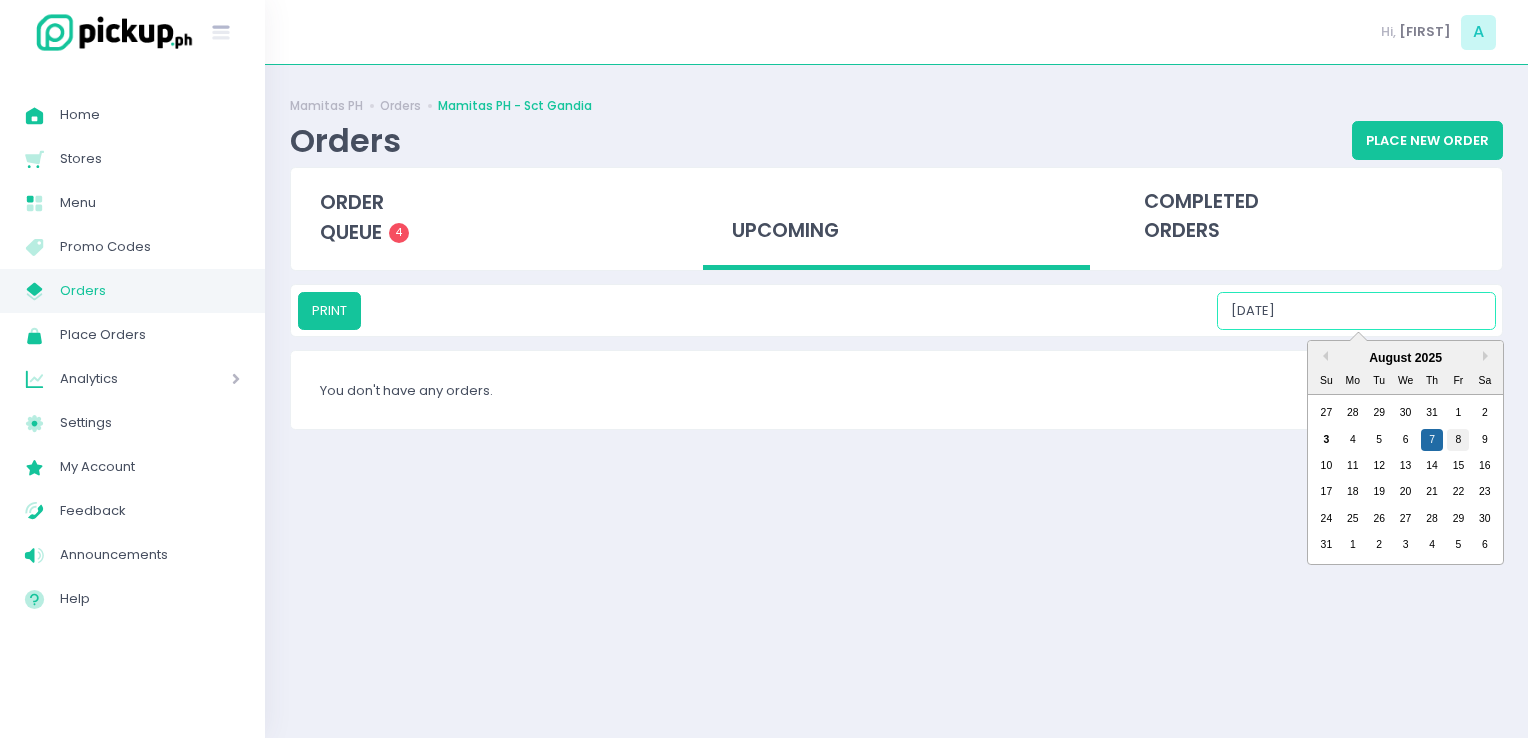 click on "8" at bounding box center (1458, 440) 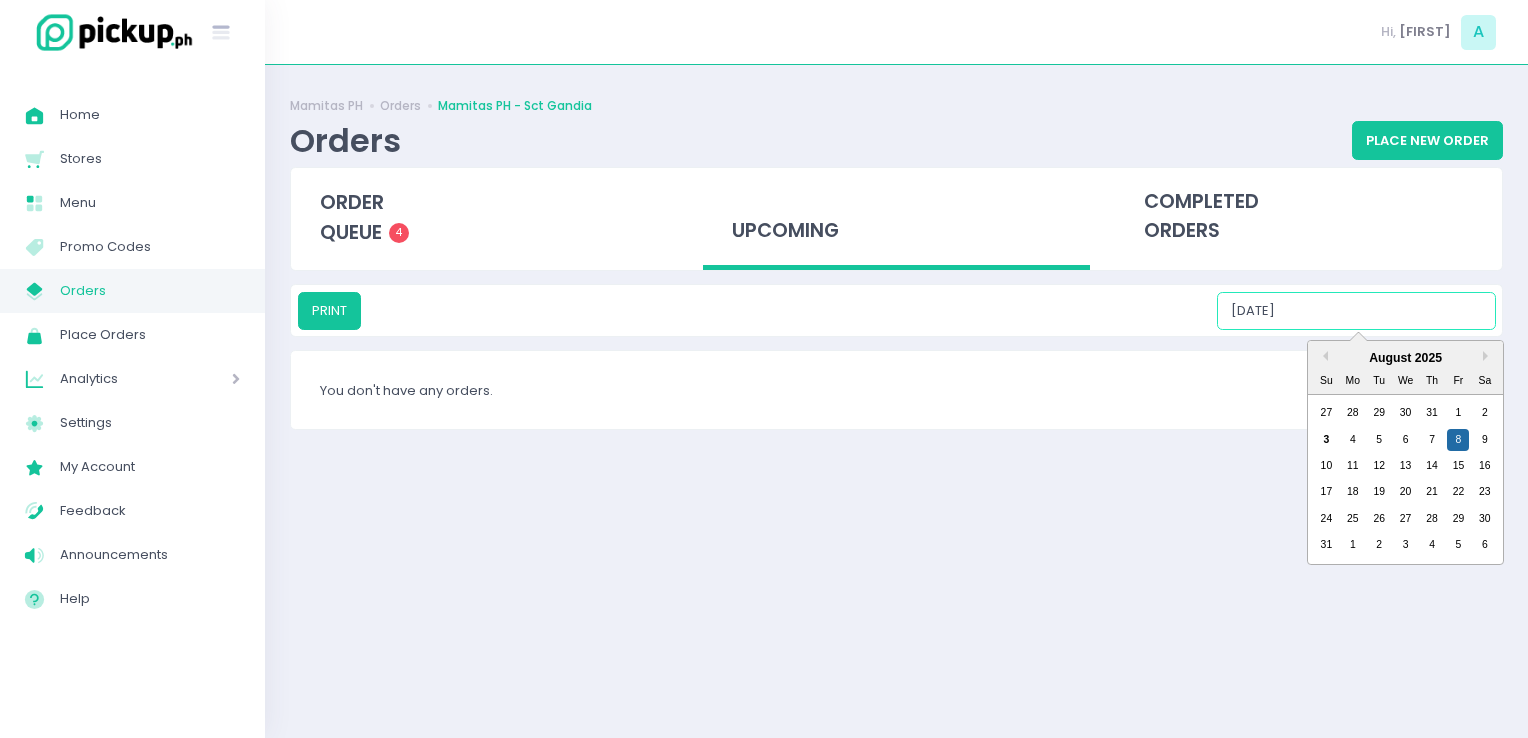 click on "[DATE]" at bounding box center [1356, 311] 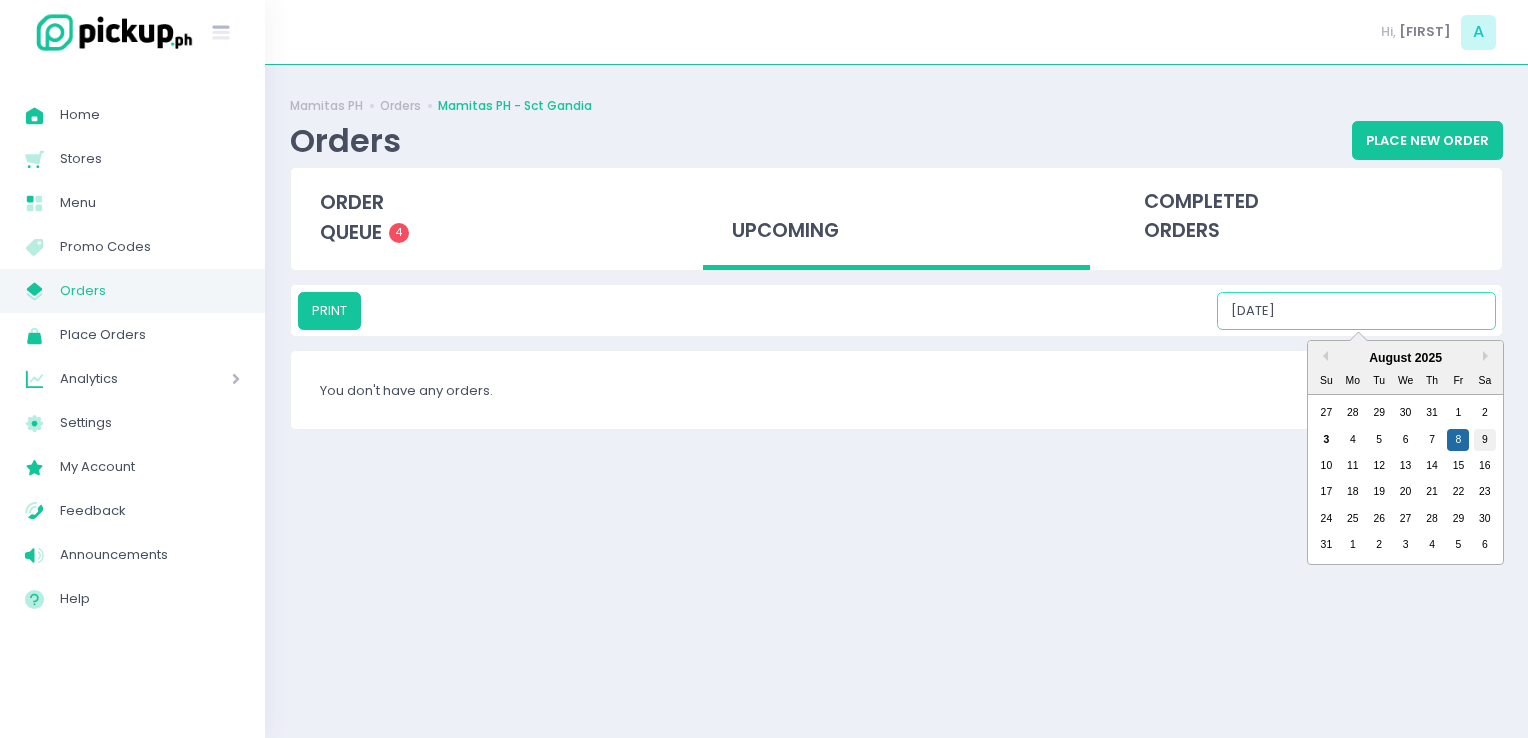 click on "9" at bounding box center (1485, 440) 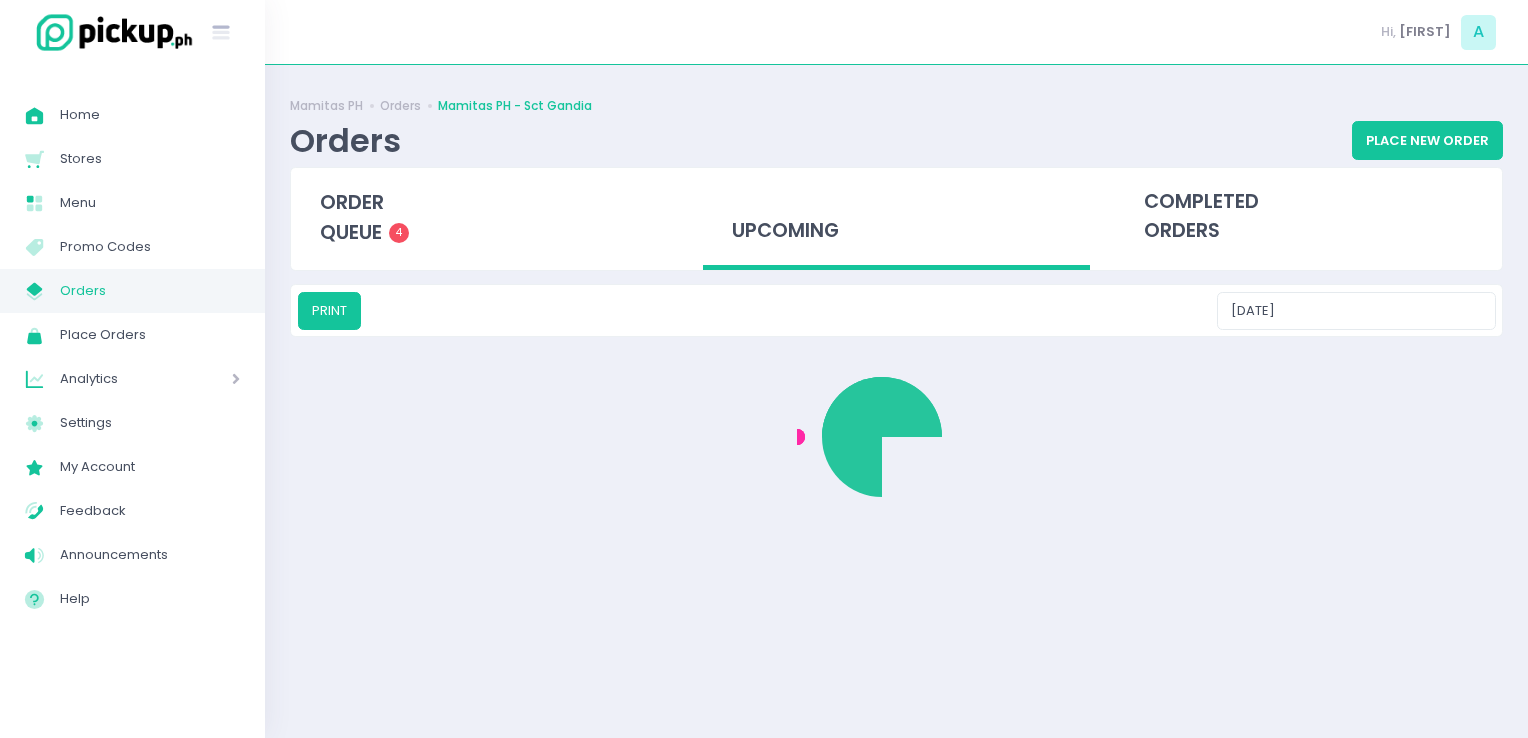 type on "[DATE]" 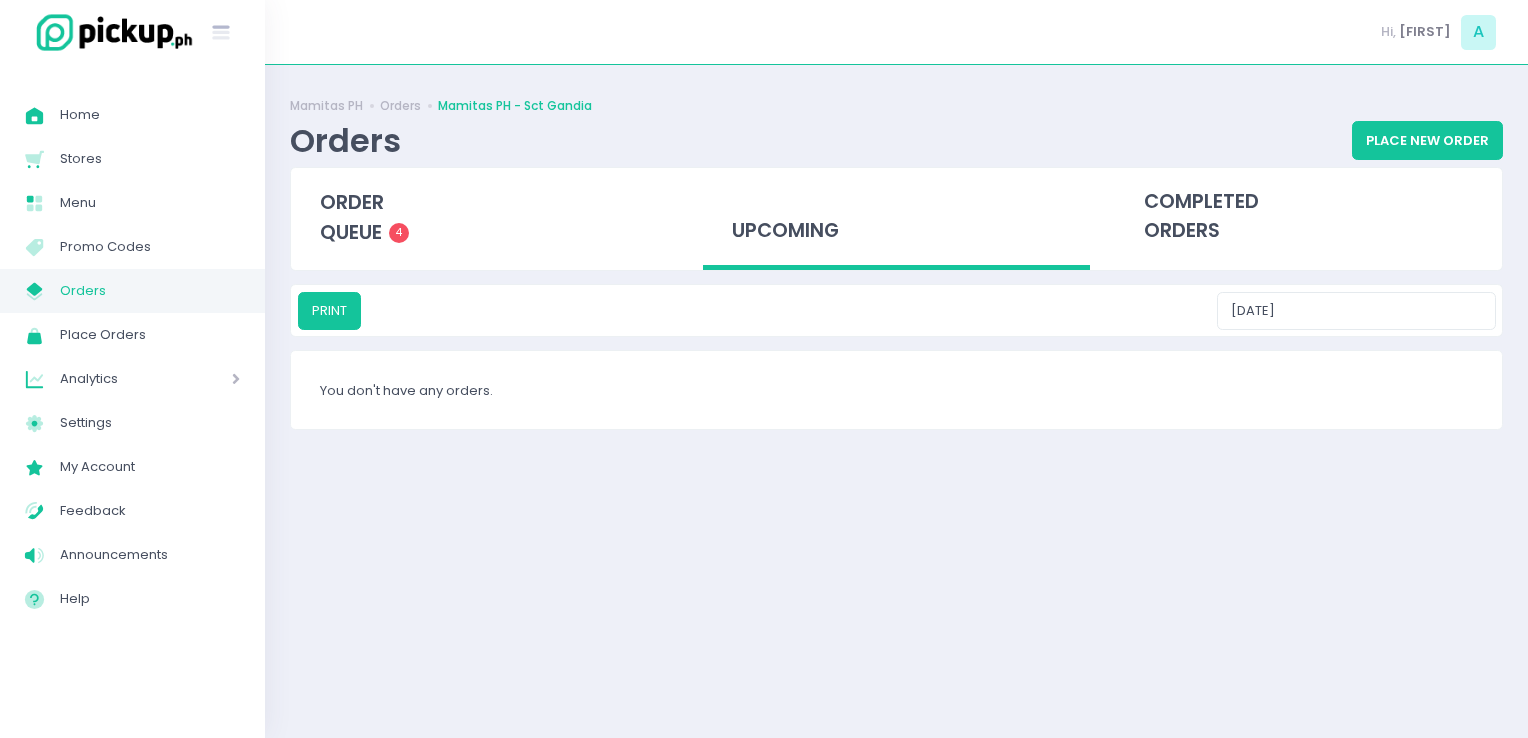 click on "Orders" at bounding box center (150, 291) 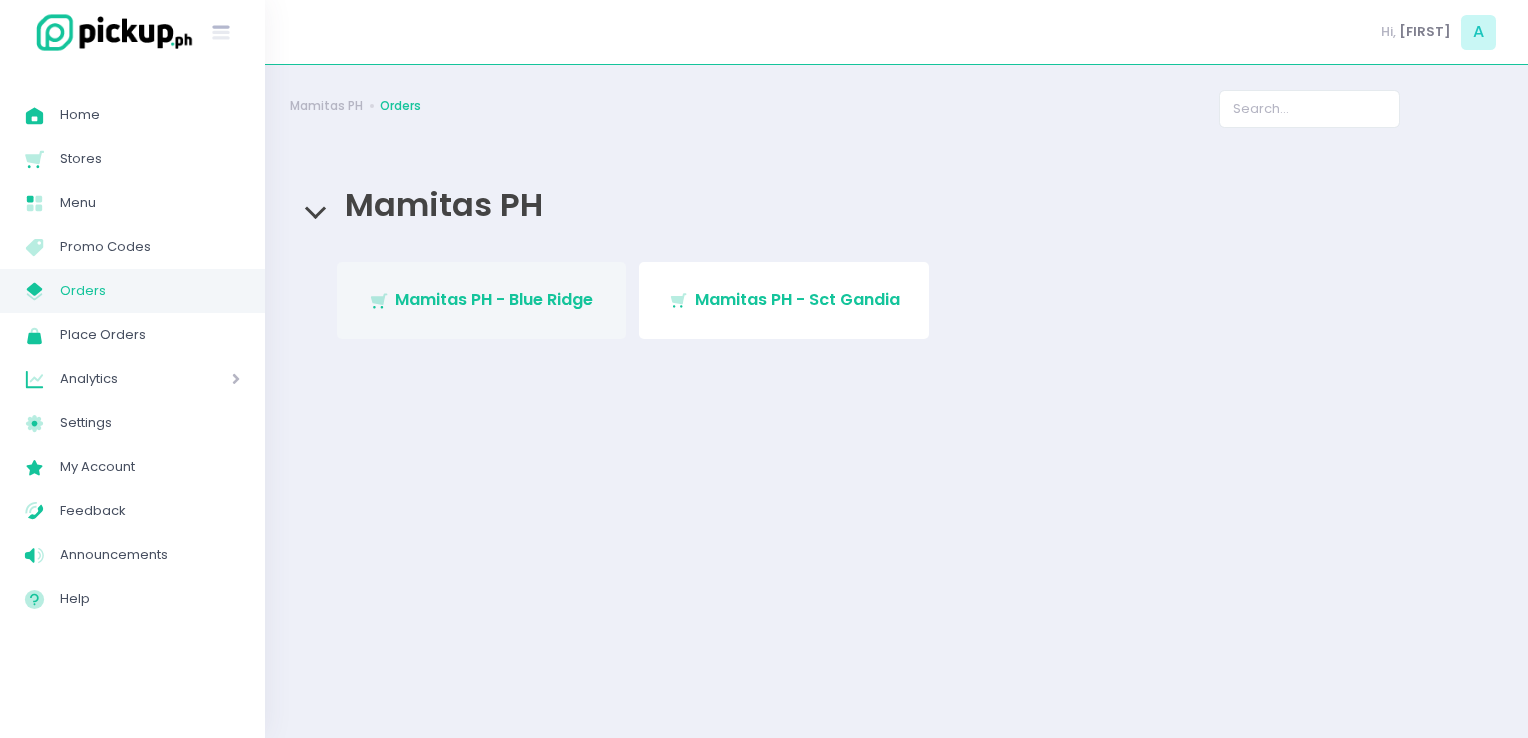 click on "Stockholm-icons / Shopping / Cart1 Created with Sketch. Mamitas PH - Blue Ridge" at bounding box center [482, 300] 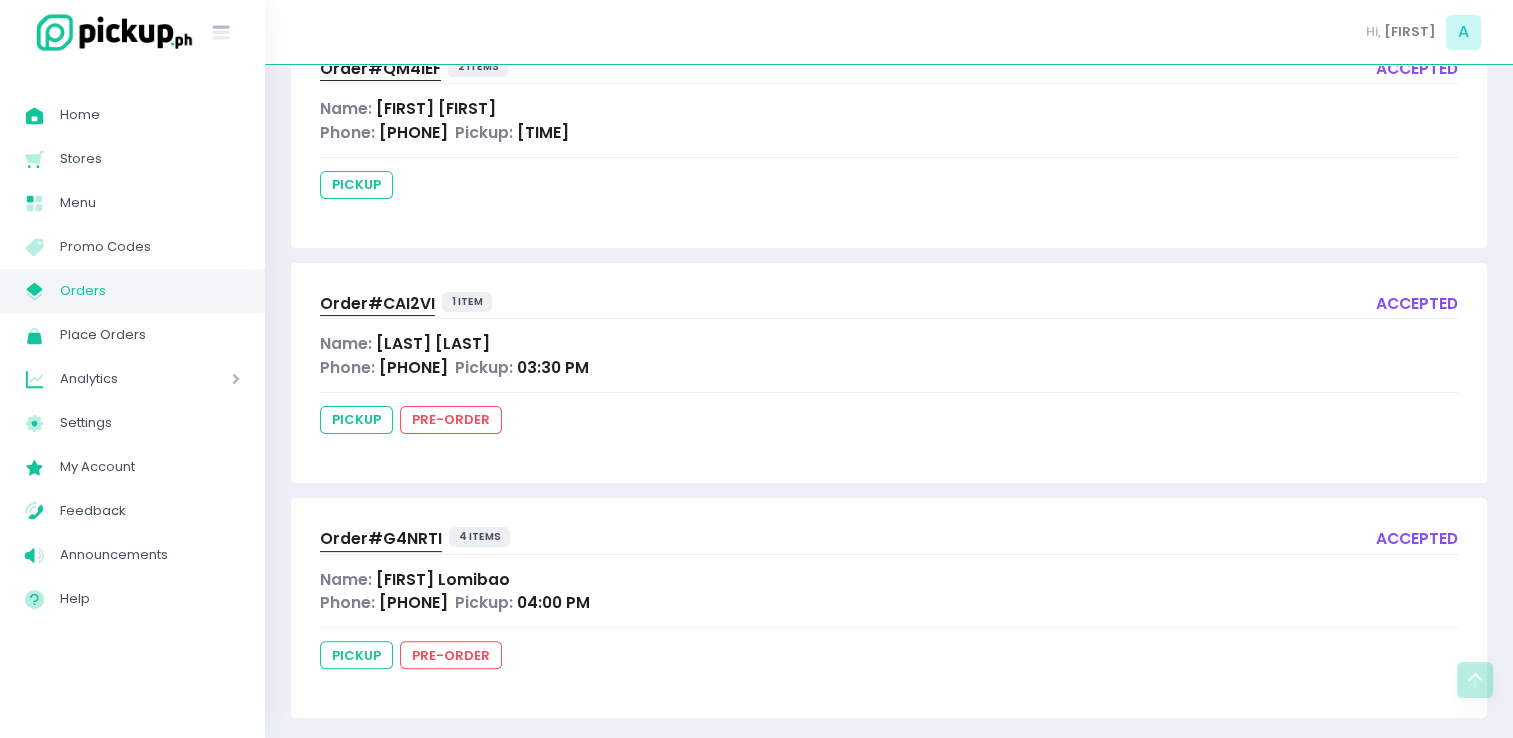 scroll, scrollTop: 340, scrollLeft: 0, axis: vertical 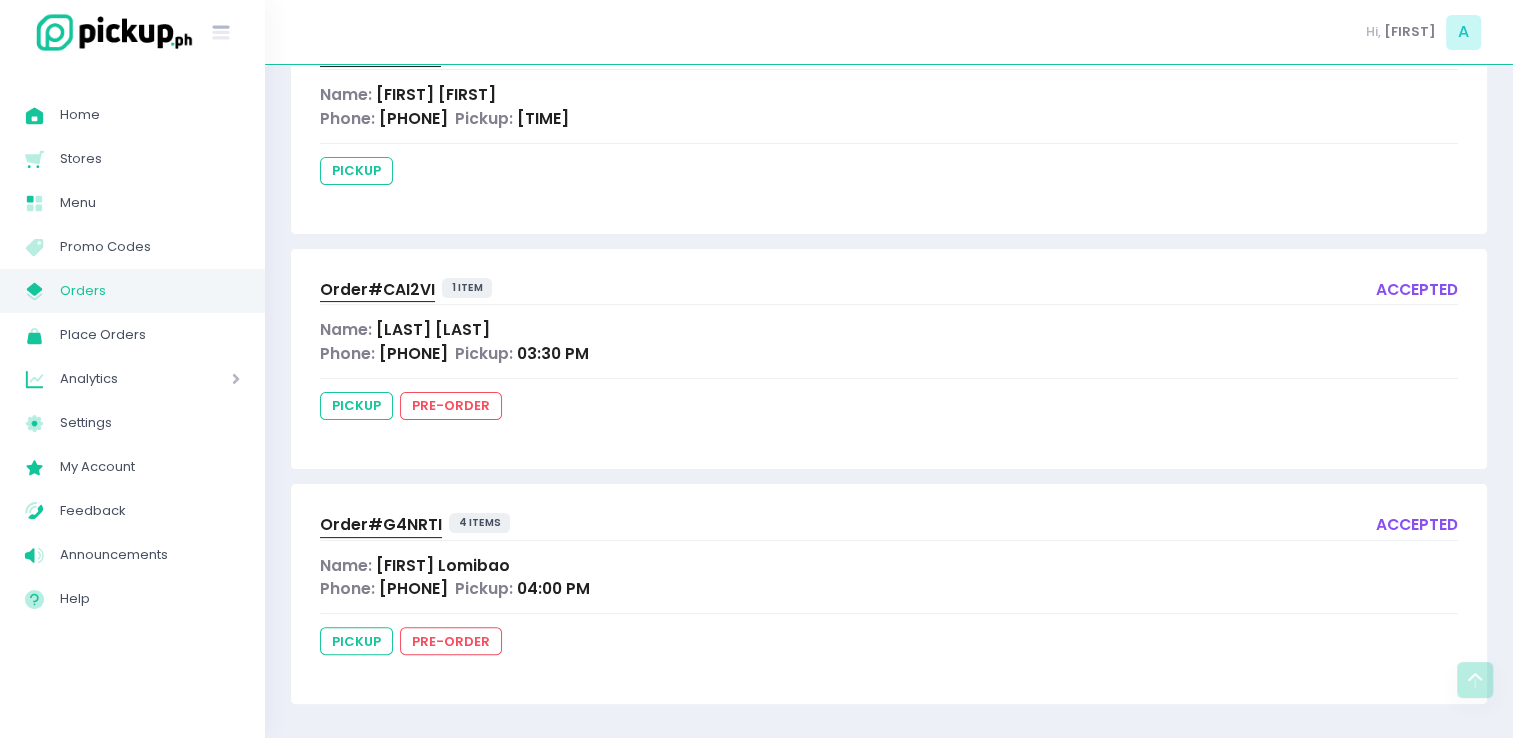 click on "Orders" at bounding box center (150, 291) 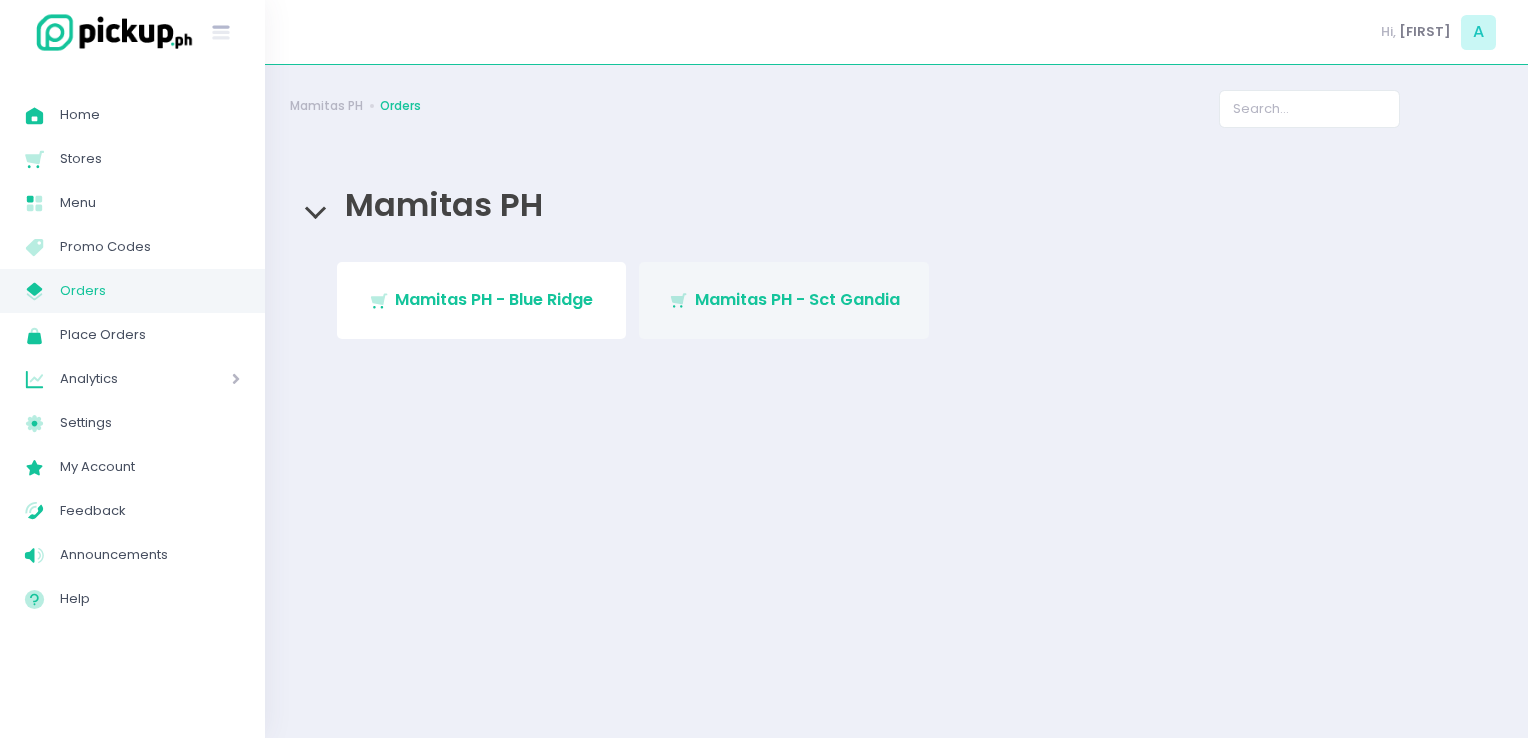click on "Stockholm-icons / Shopping / Cart1 Created with Sketch. Mamitas PH - Sct Gandia" at bounding box center [784, 300] 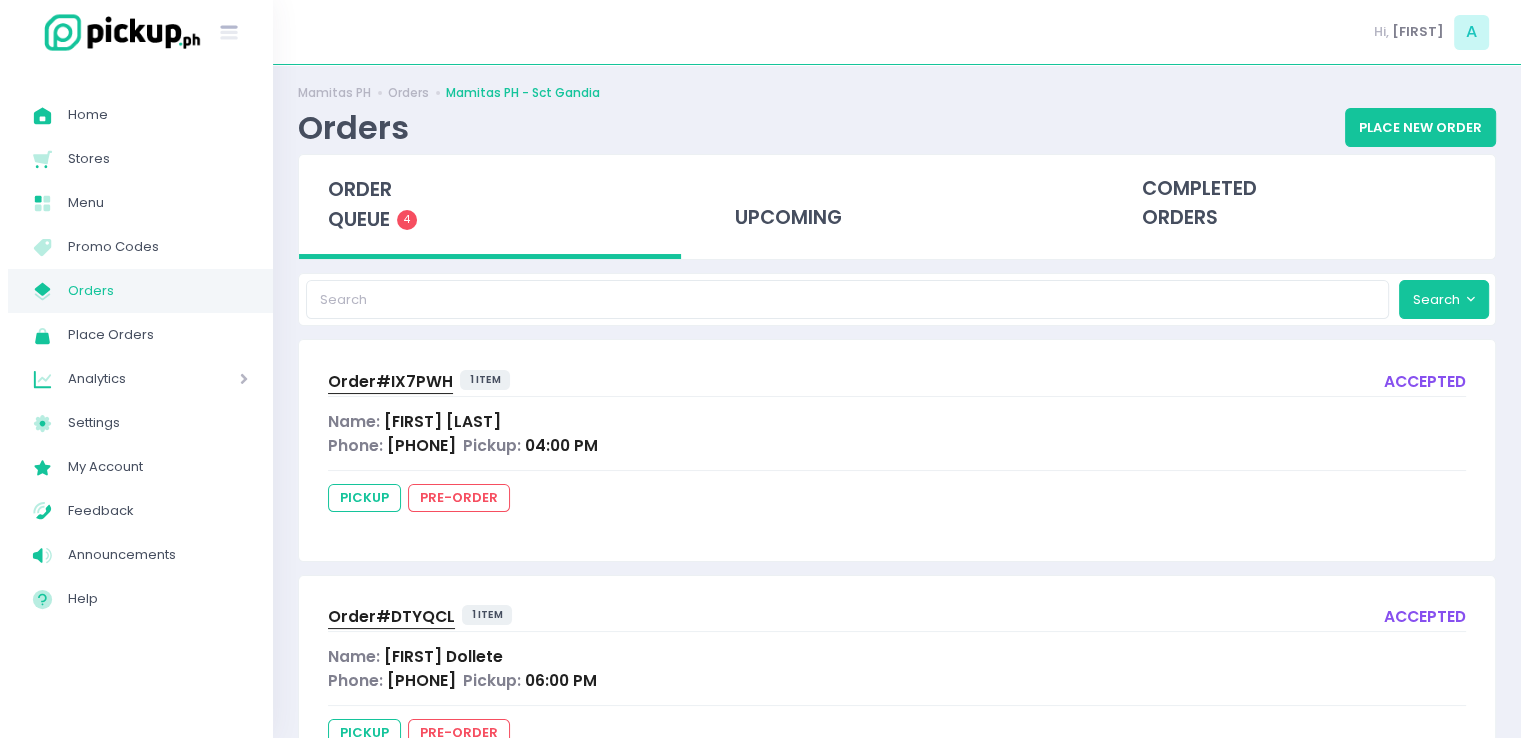 scroll, scrollTop: 0, scrollLeft: 0, axis: both 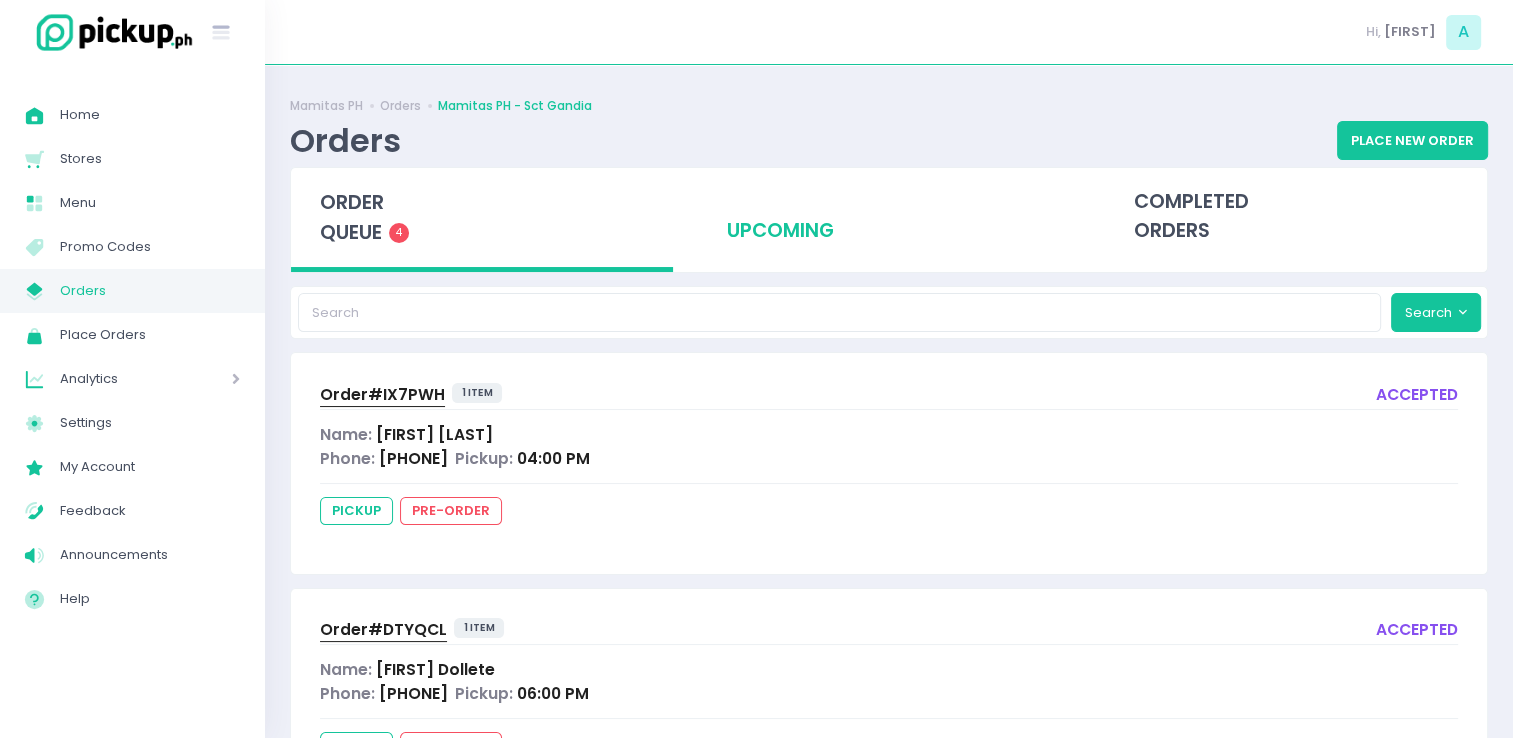 click on "upcoming" at bounding box center (889, 217) 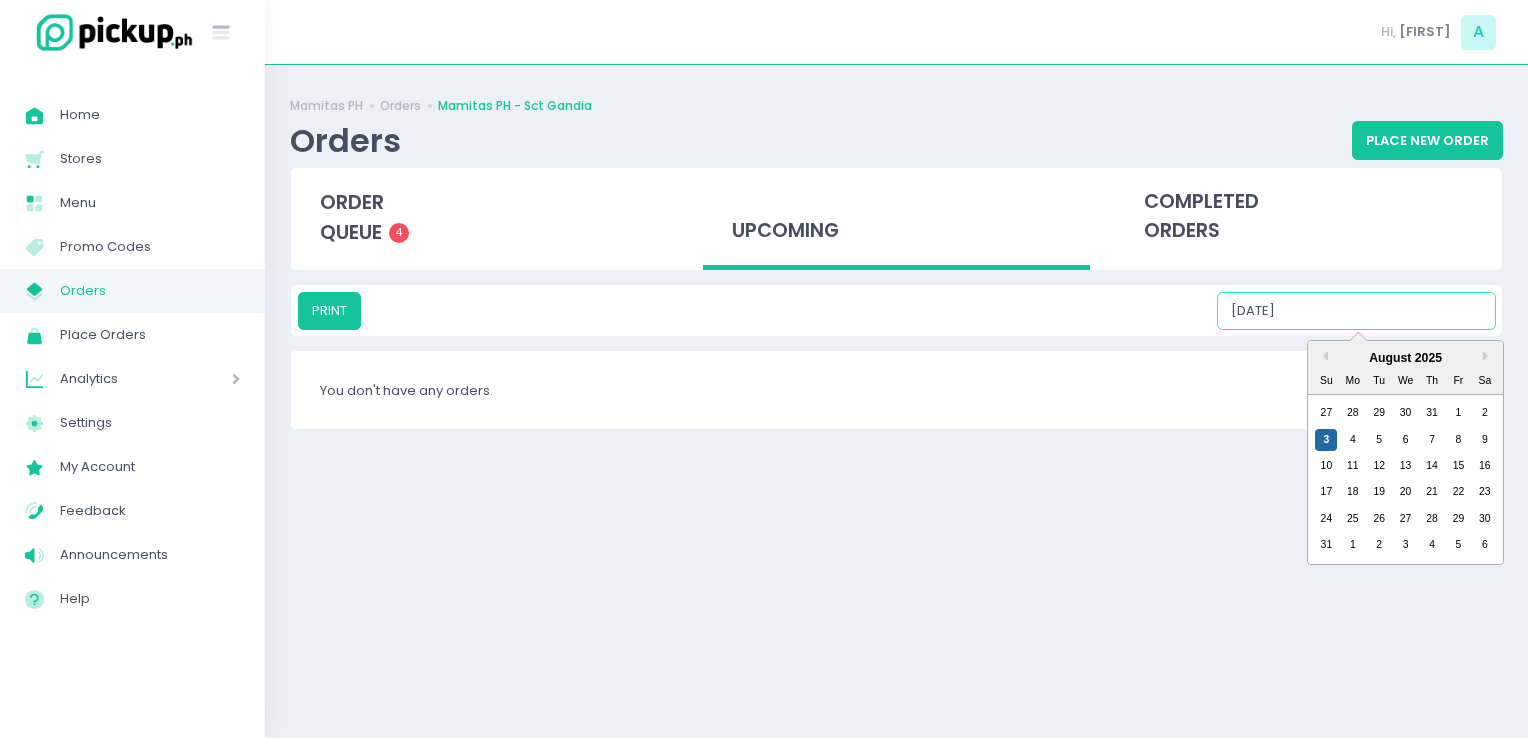 click on "[DATE]" at bounding box center (1356, 311) 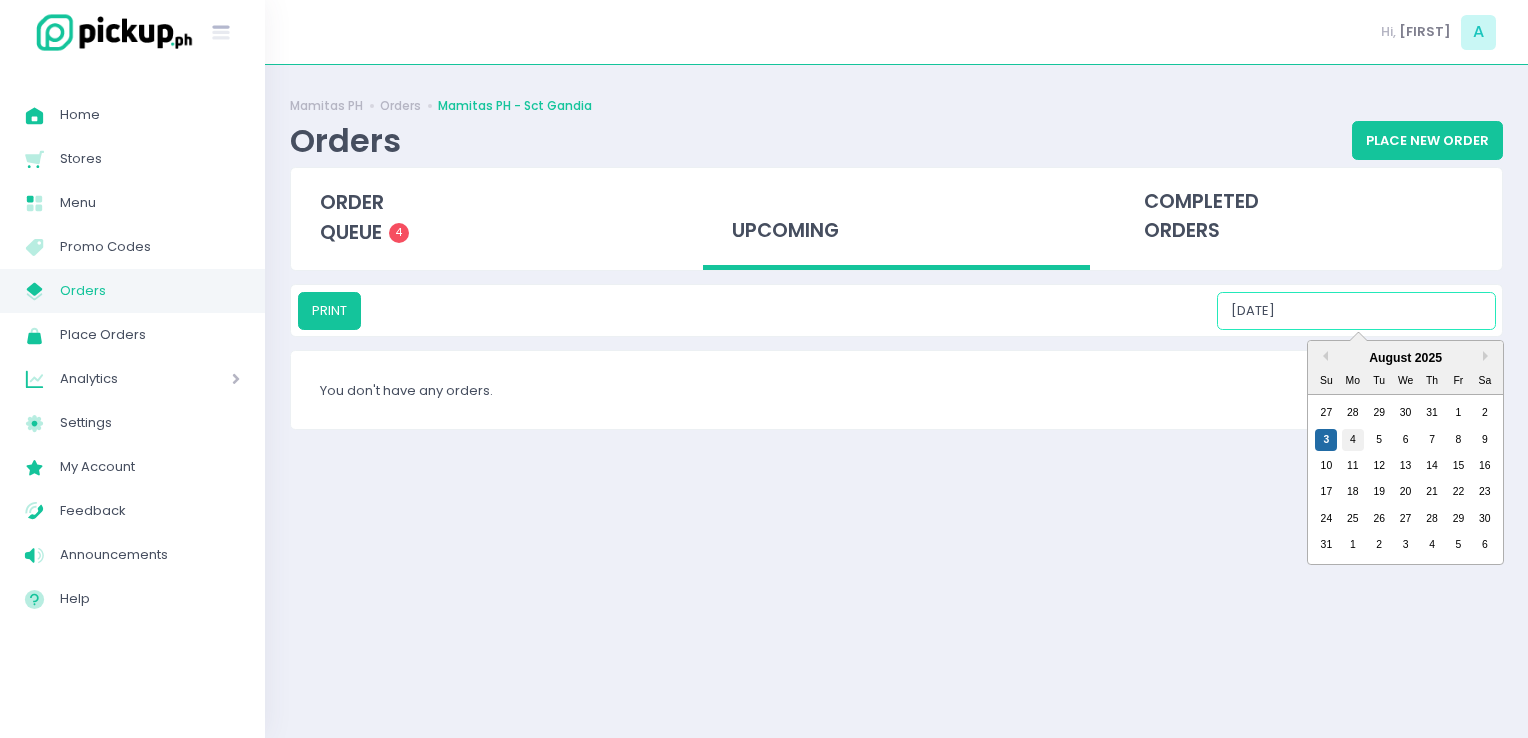 click on "4" at bounding box center [1353, 440] 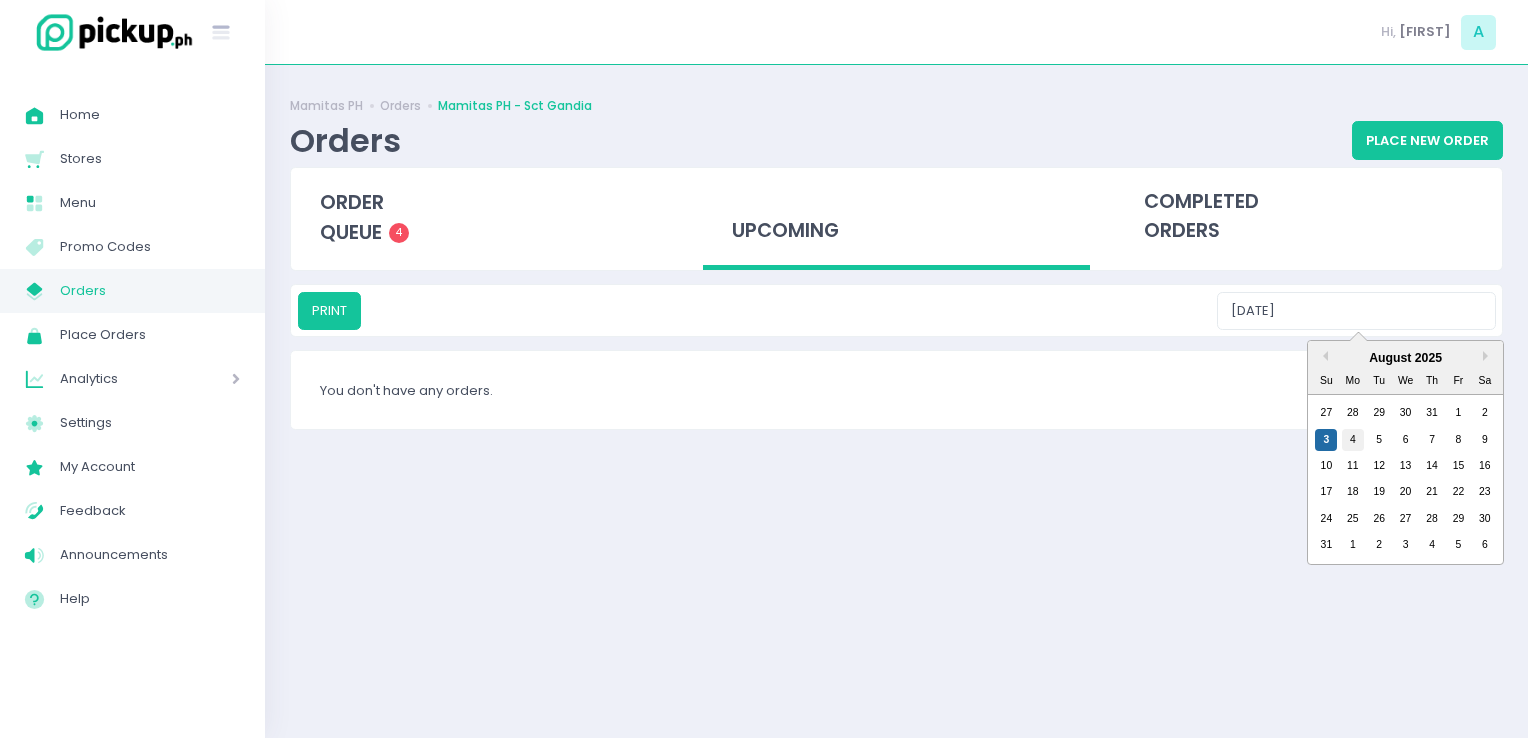 type on "[DATE]" 